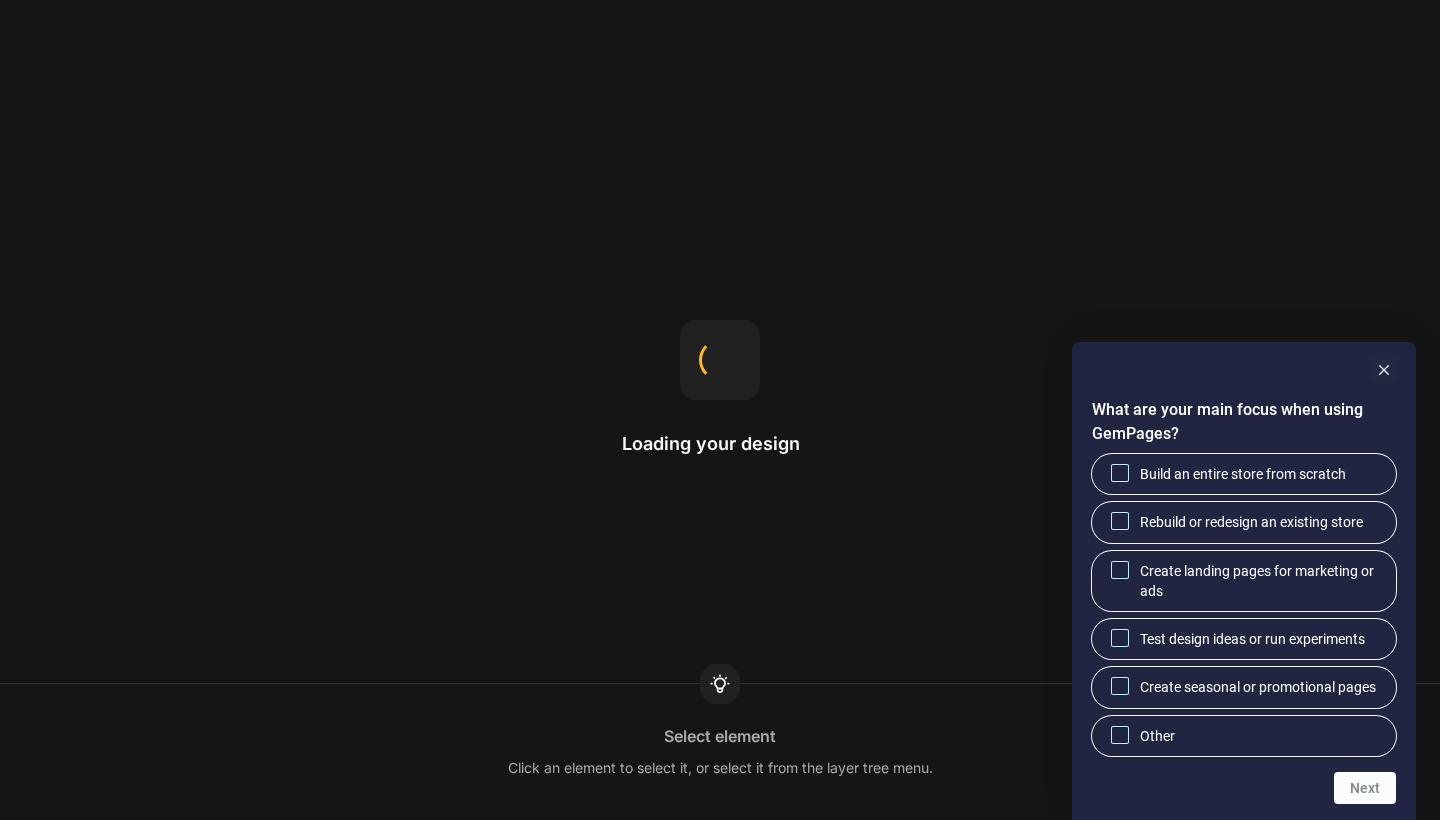 scroll, scrollTop: 0, scrollLeft: 0, axis: both 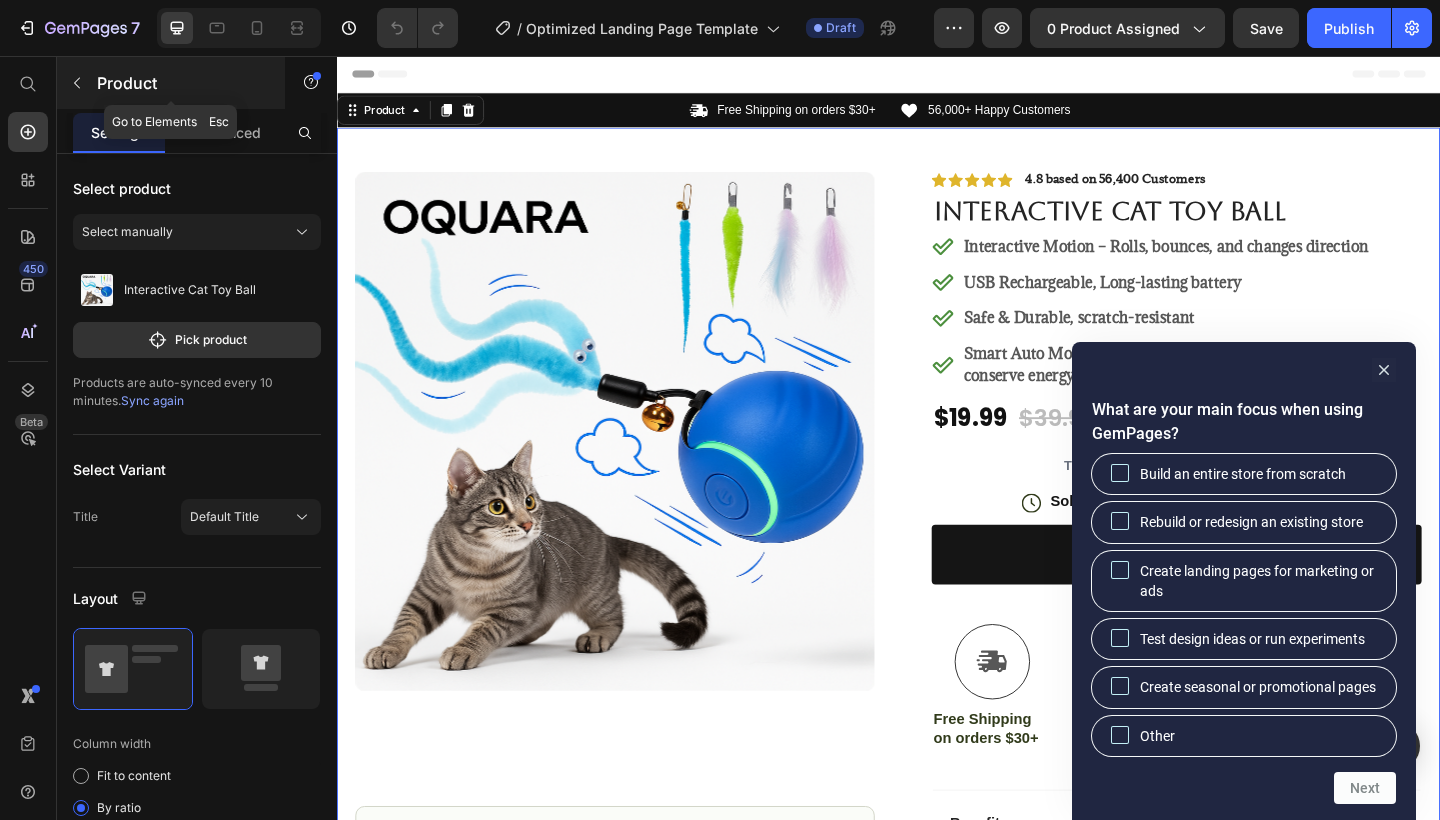 click on "Product" at bounding box center (182, 83) 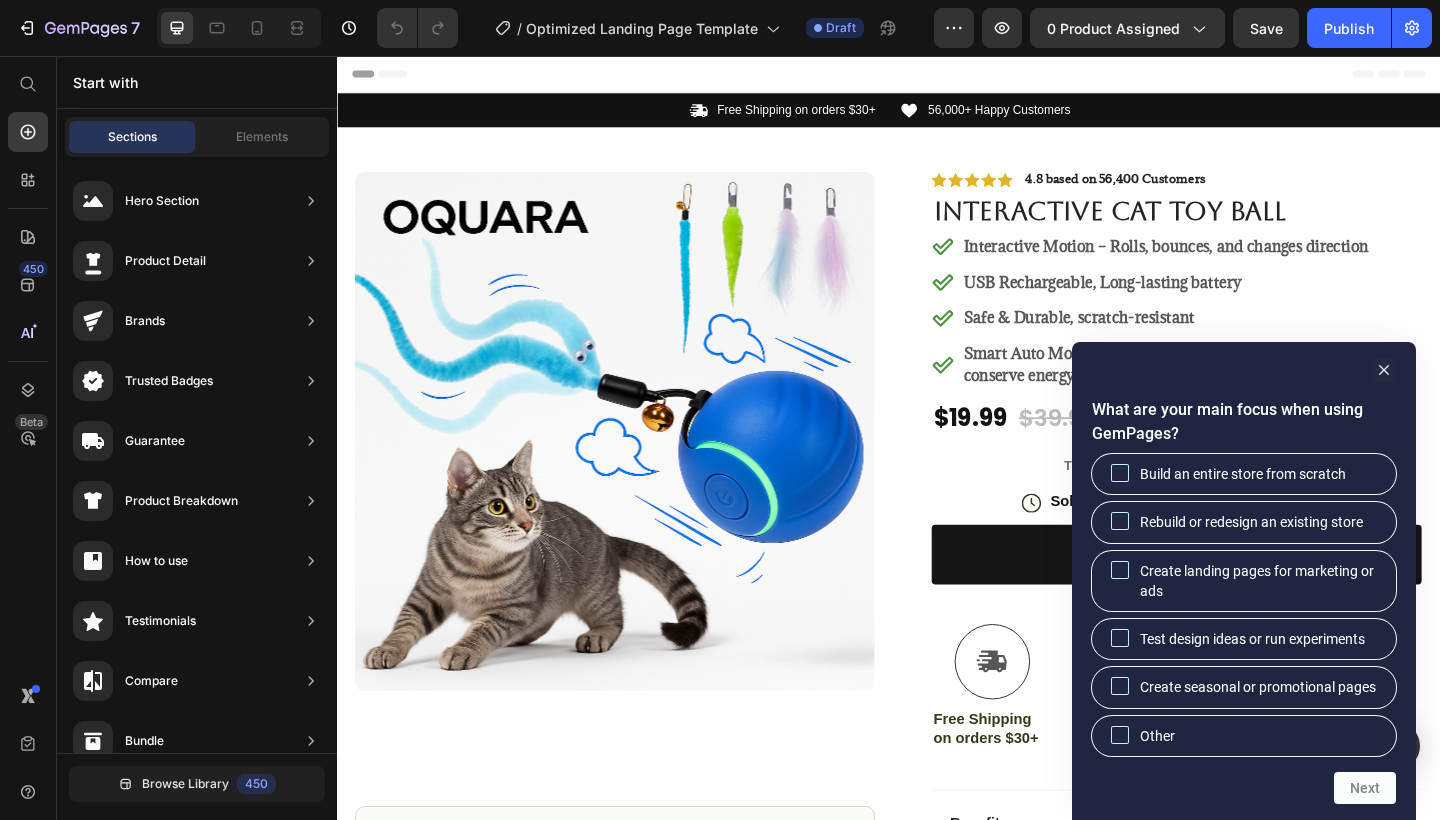 click on "Header" at bounding box center [394, 76] 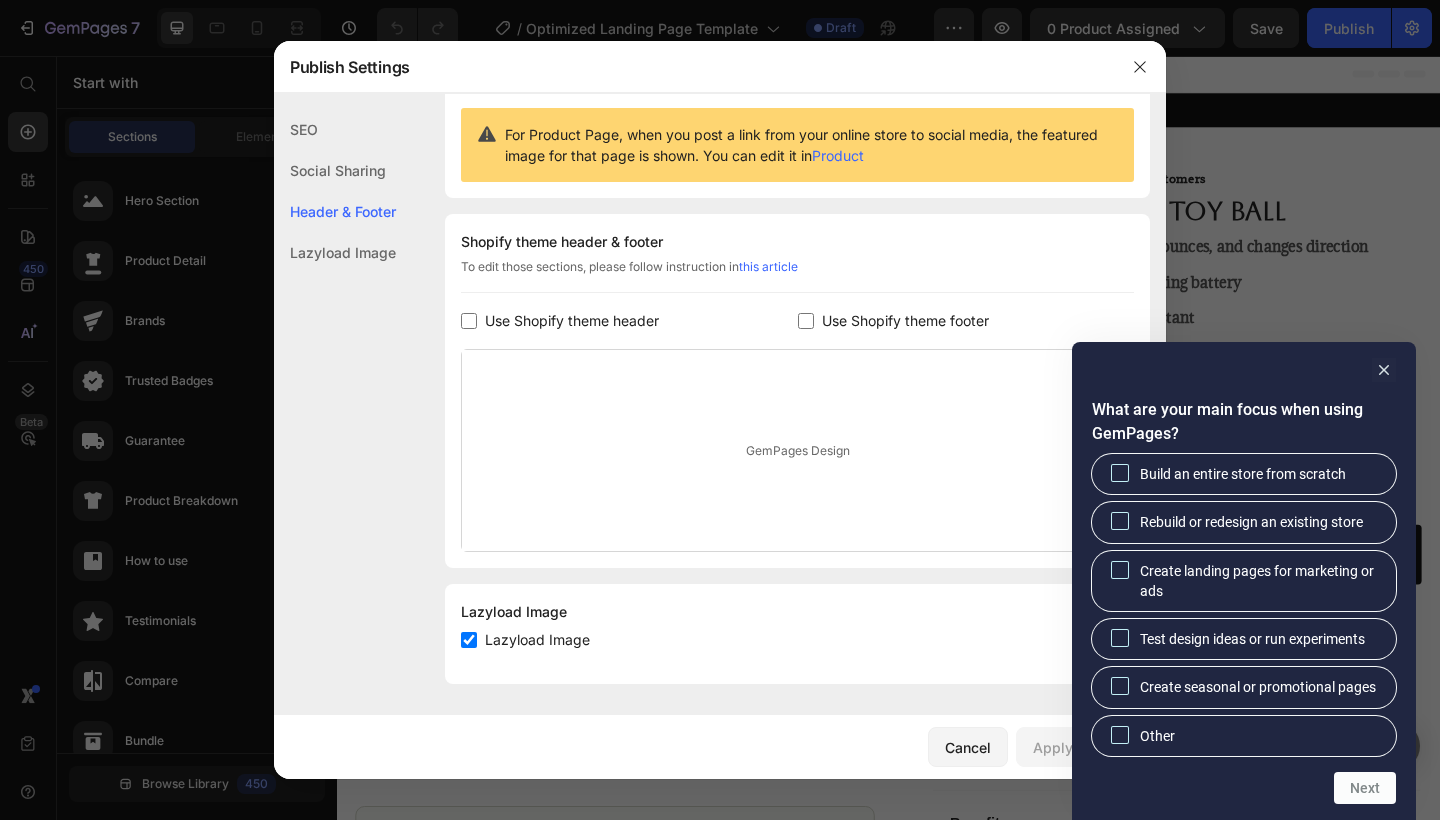 scroll, scrollTop: 191, scrollLeft: 0, axis: vertical 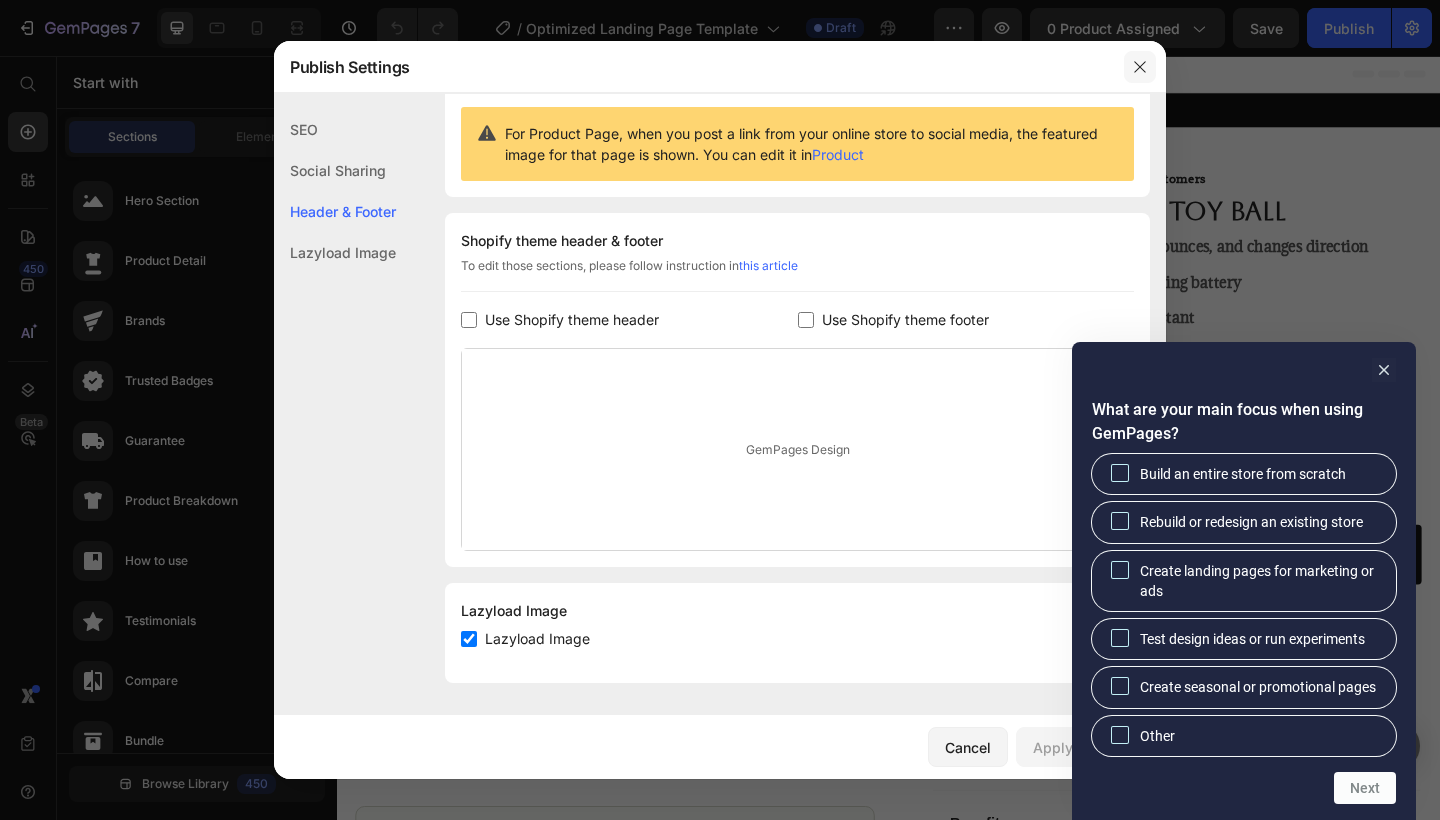 click 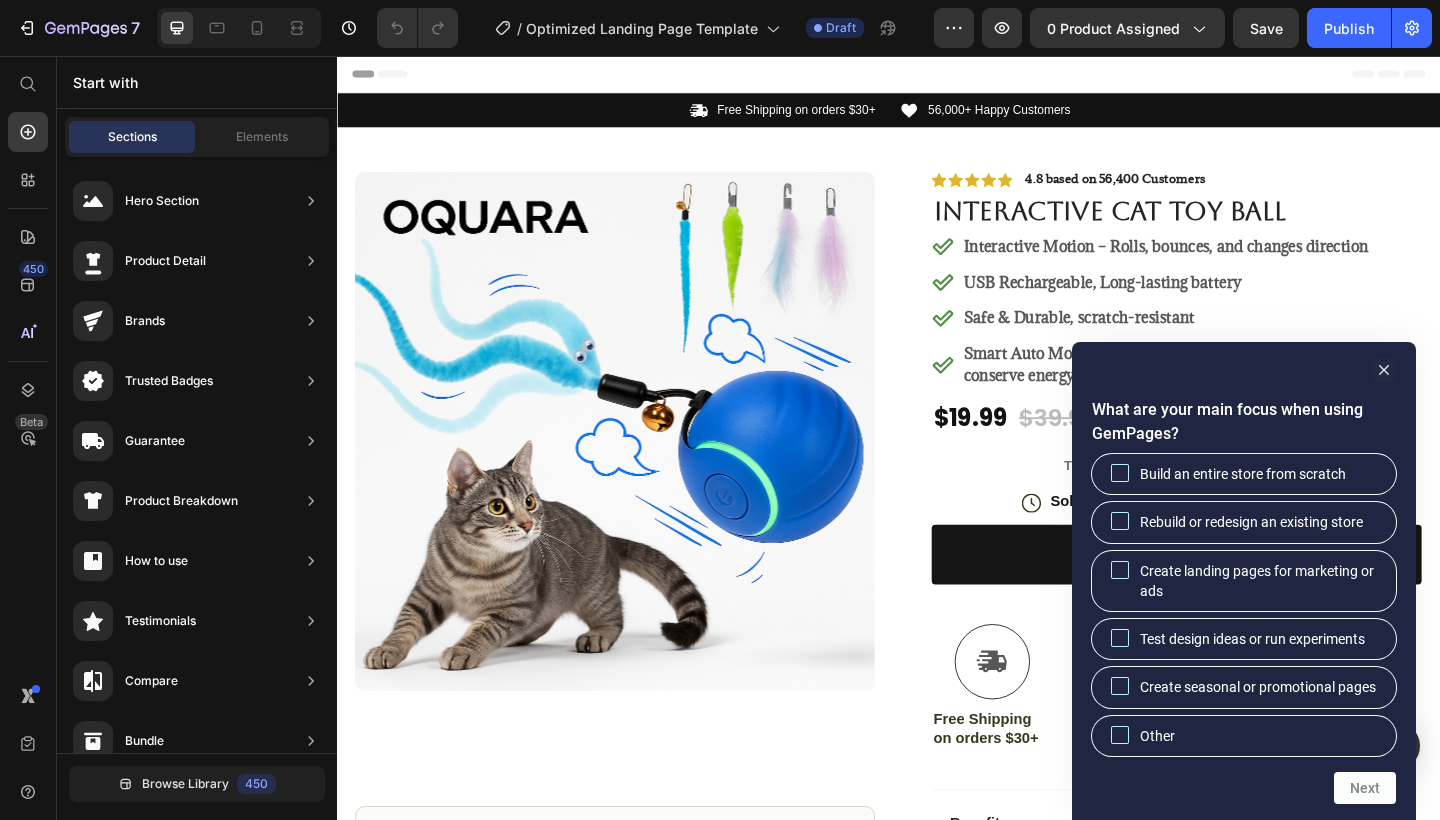 scroll, scrollTop: 0, scrollLeft: 0, axis: both 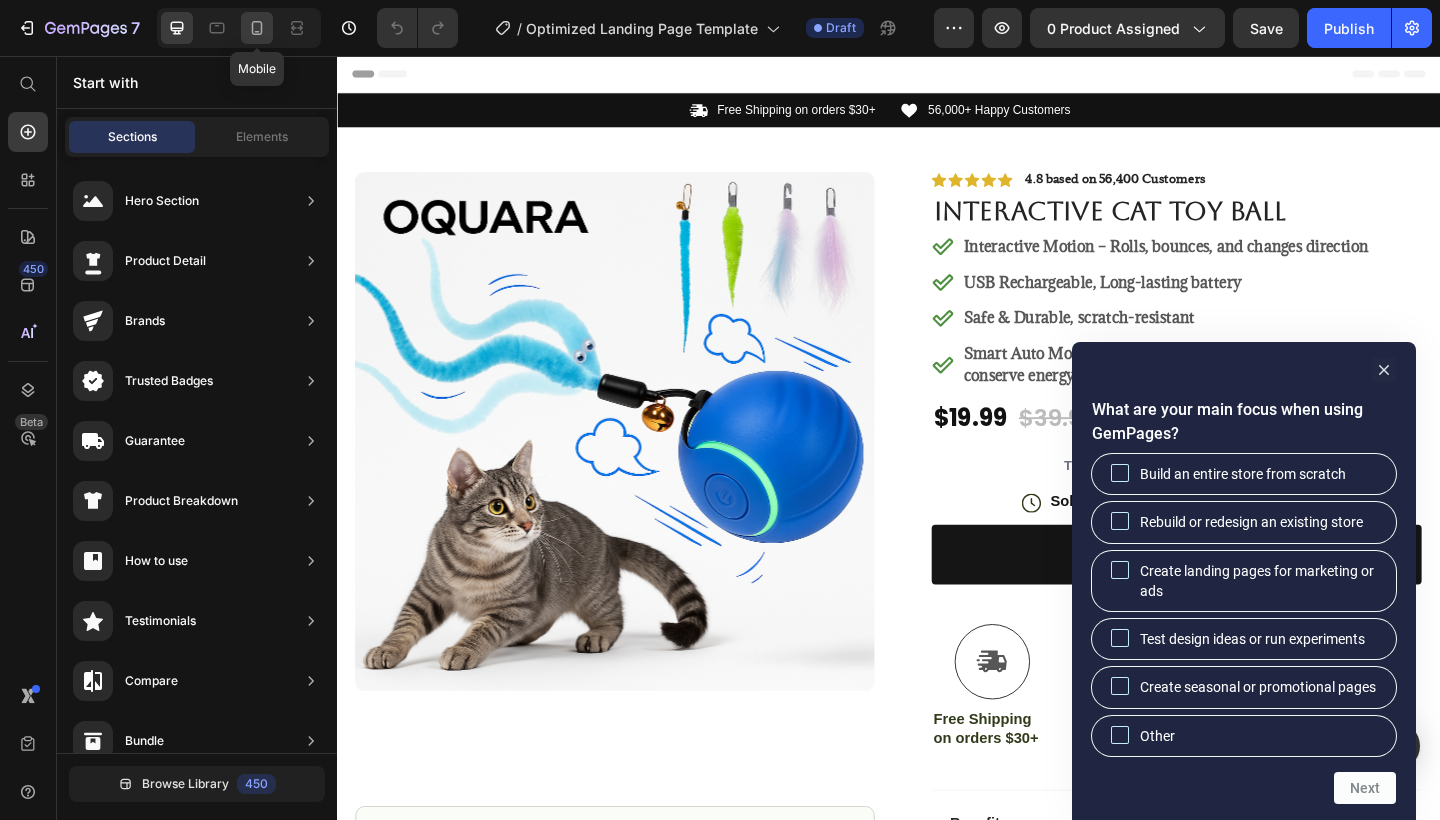 click 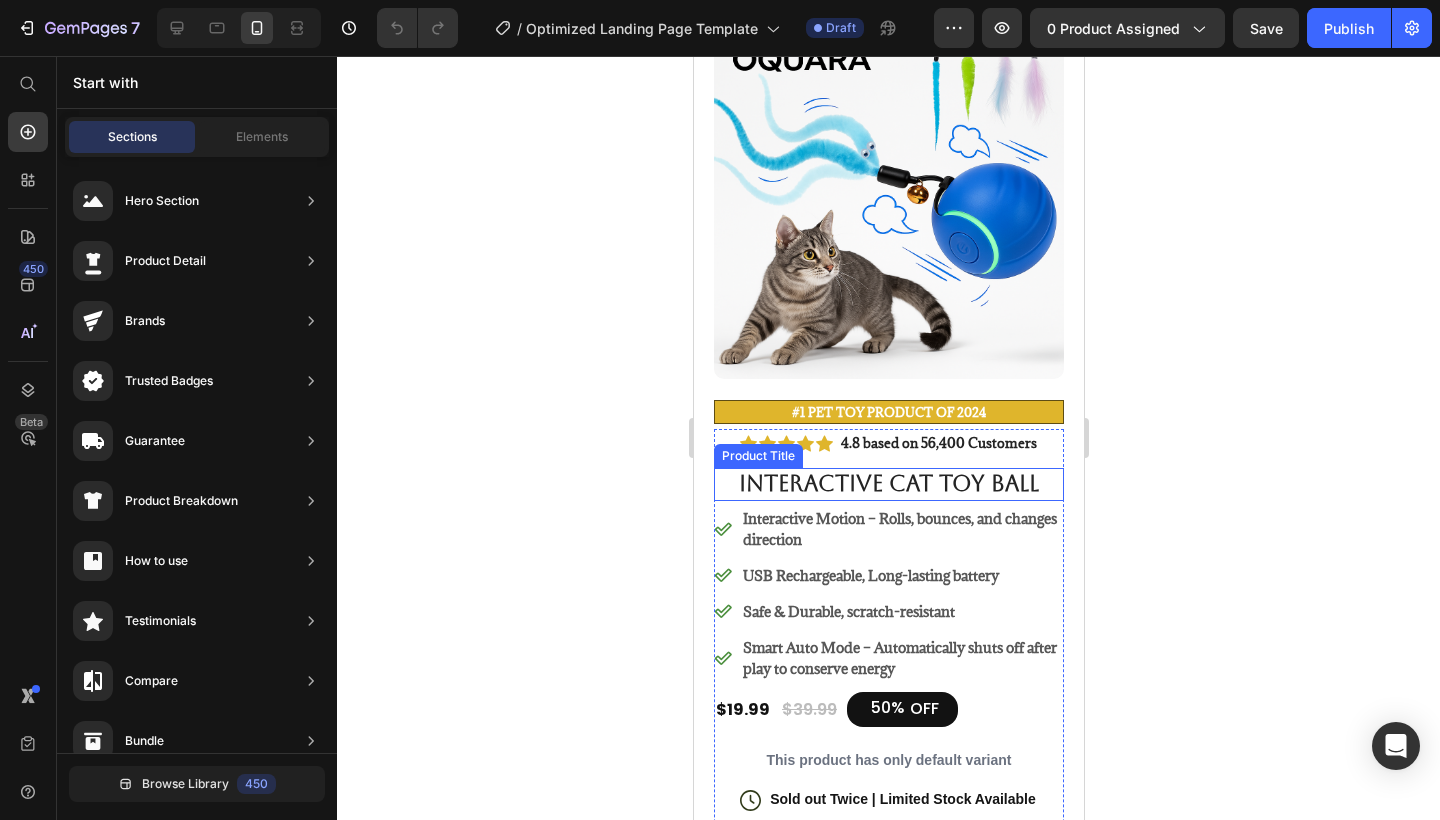 scroll, scrollTop: 310, scrollLeft: 0, axis: vertical 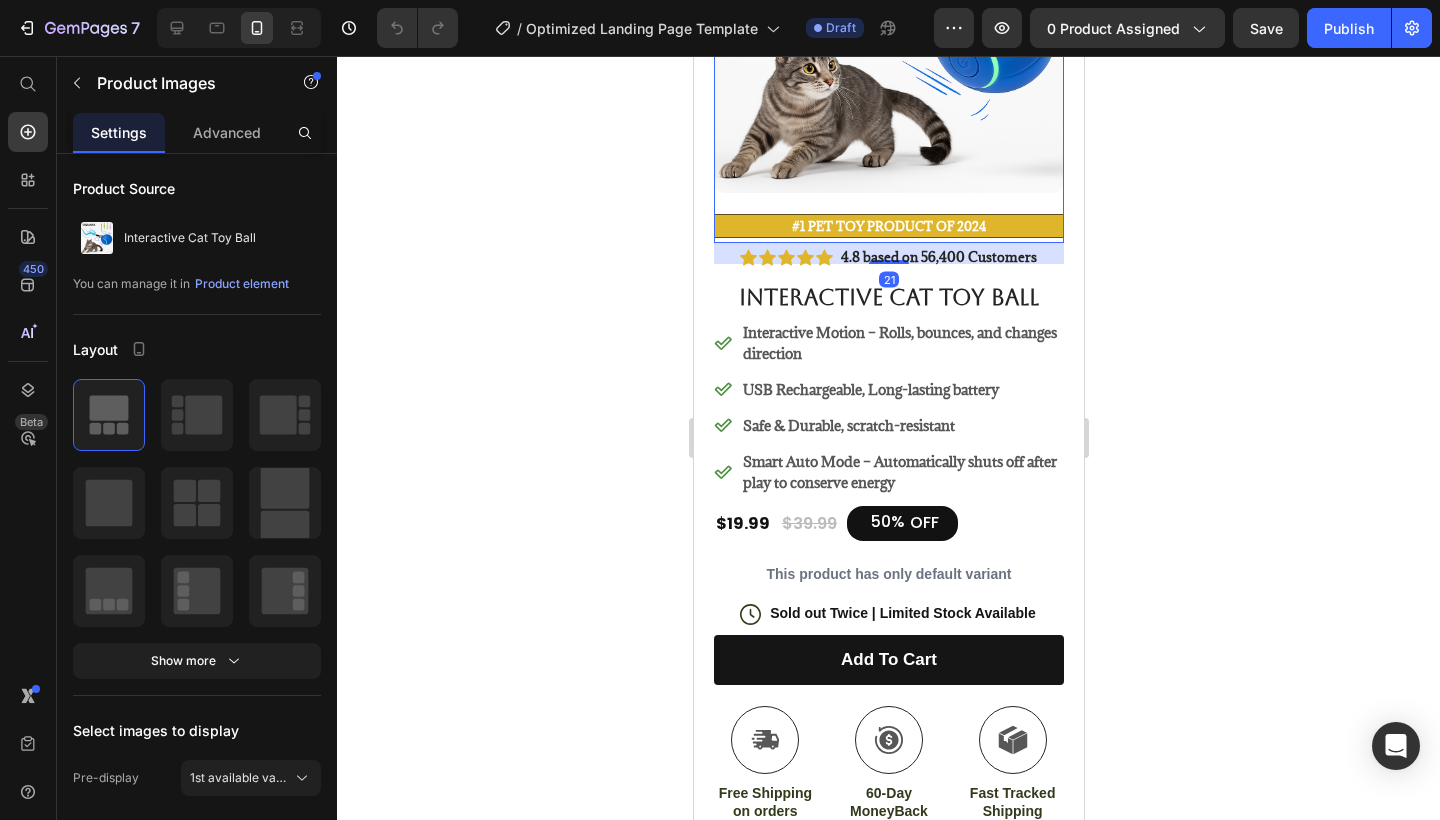 click at bounding box center (888, 18) 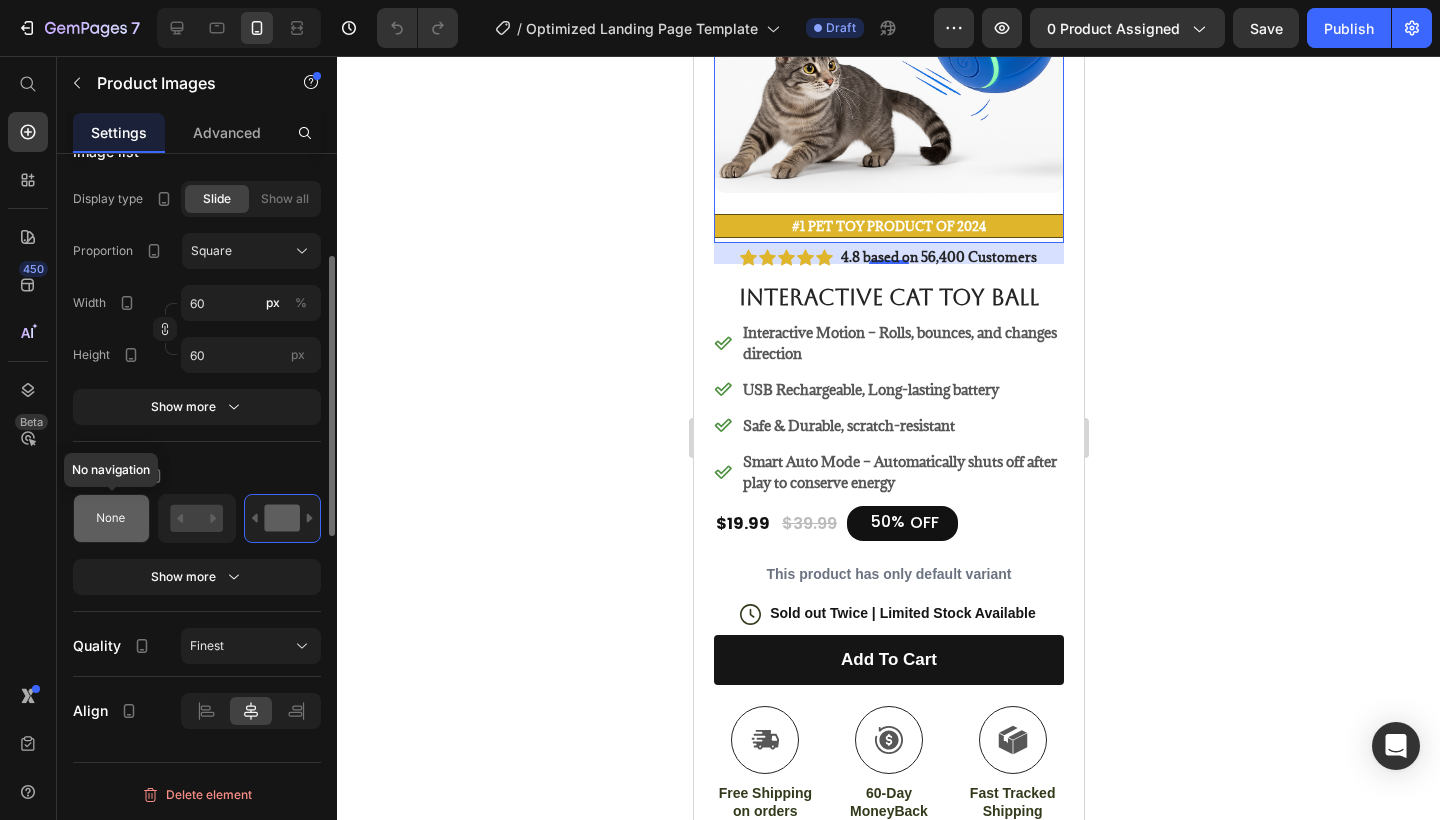 scroll, scrollTop: 0, scrollLeft: 0, axis: both 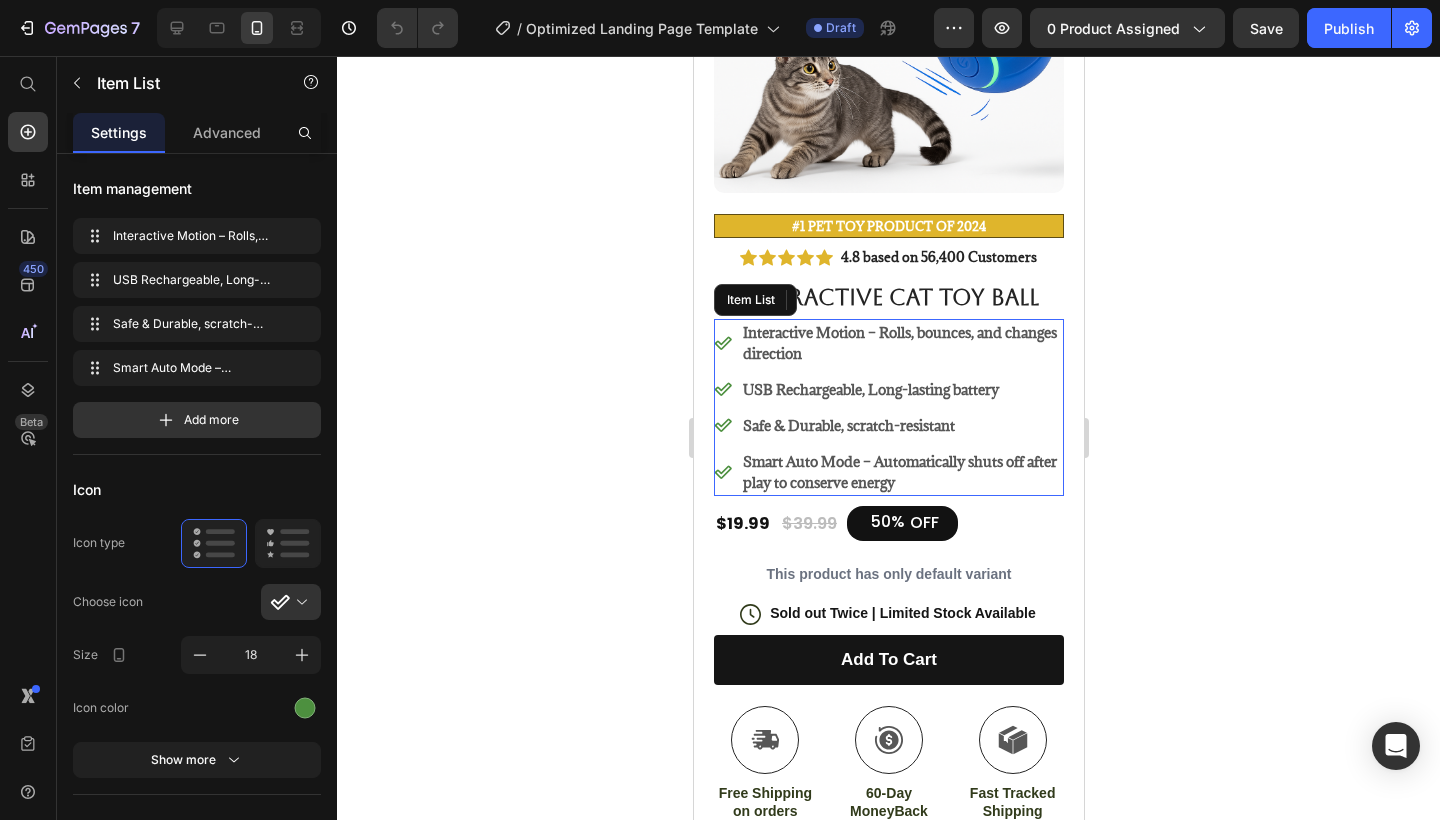 click on "Interactive Motion – Rolls, bounces, and changes direction" at bounding box center (901, 343) 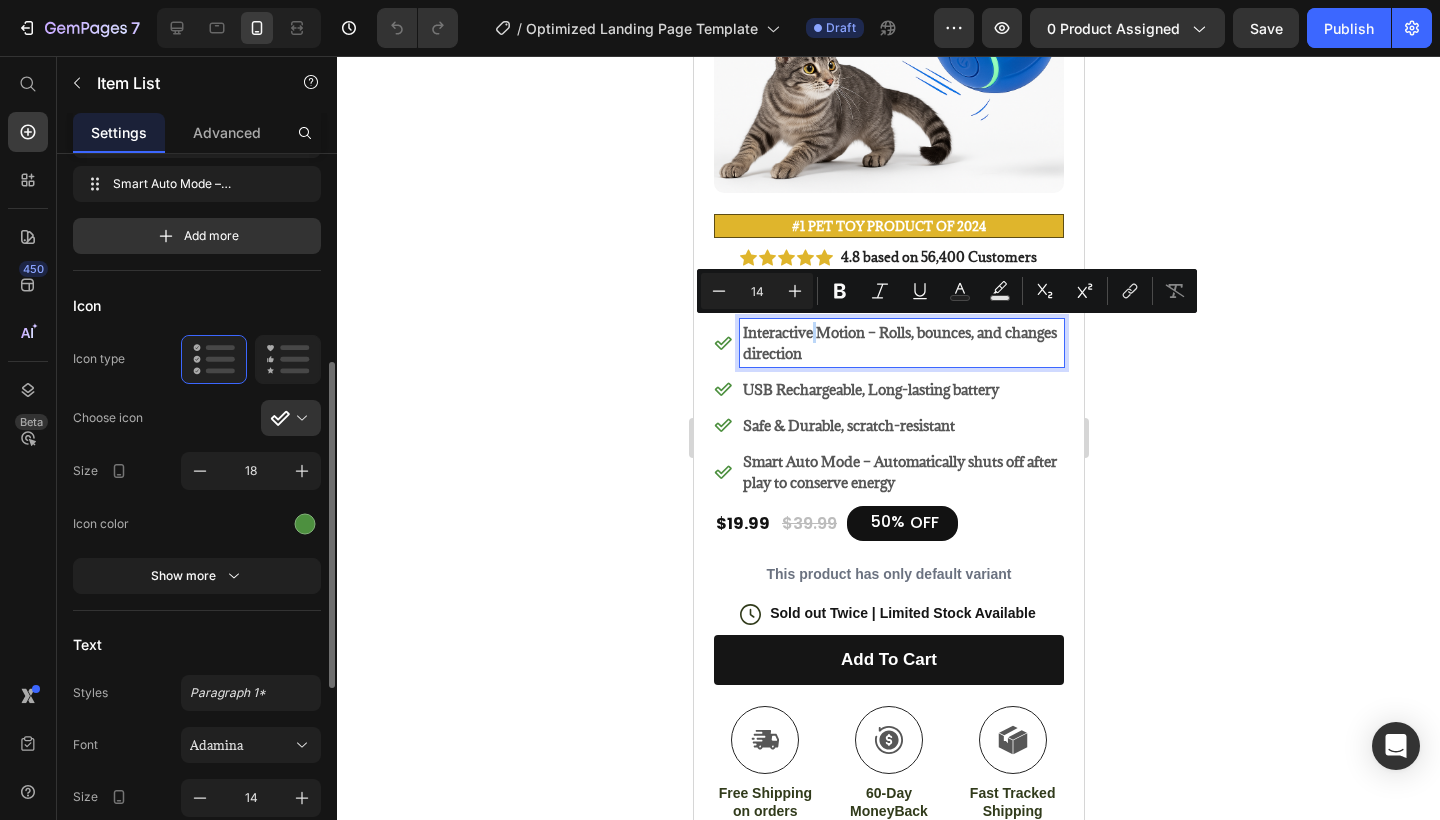 scroll, scrollTop: 332, scrollLeft: 0, axis: vertical 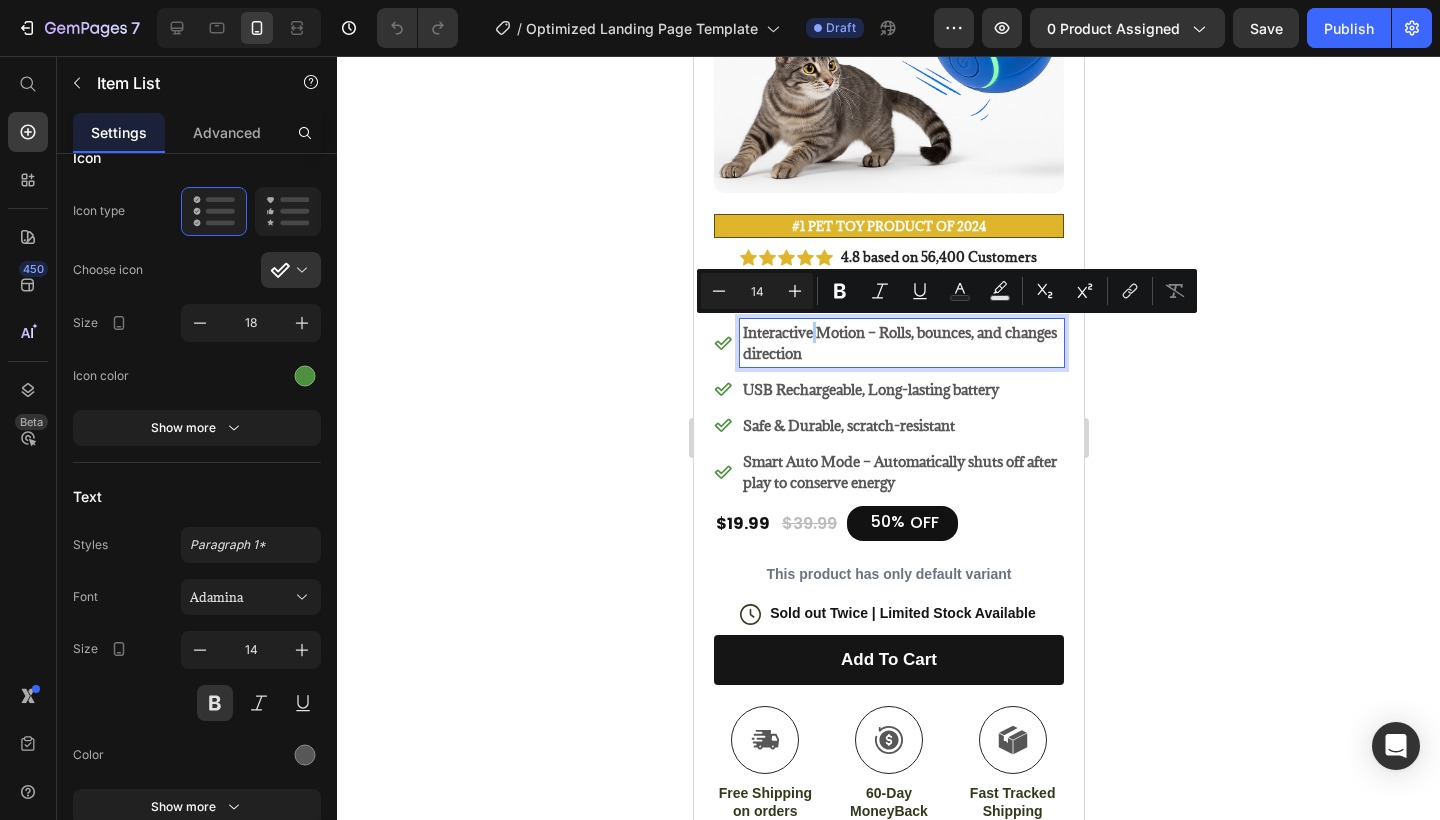 click 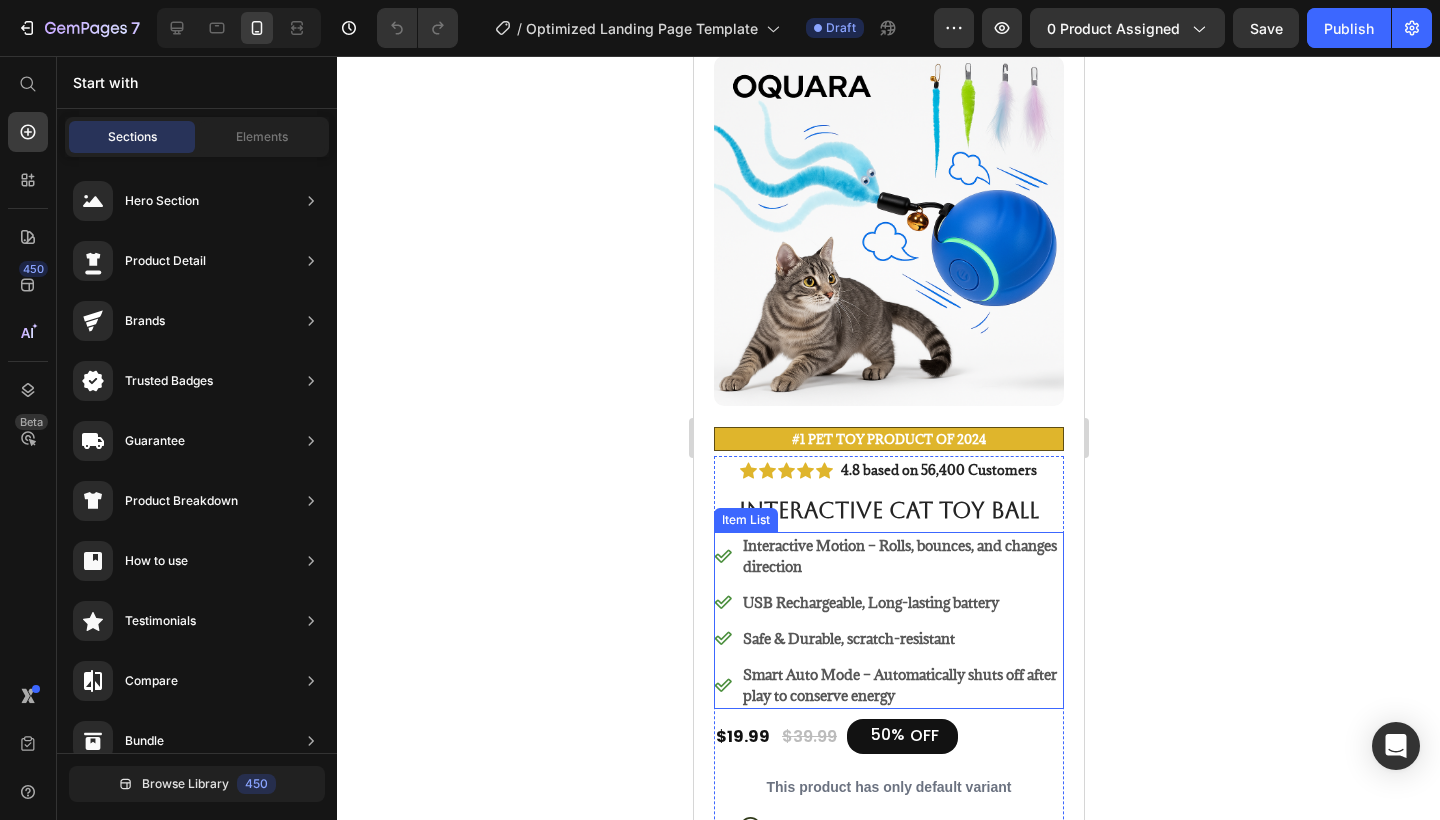 scroll, scrollTop: 149, scrollLeft: 0, axis: vertical 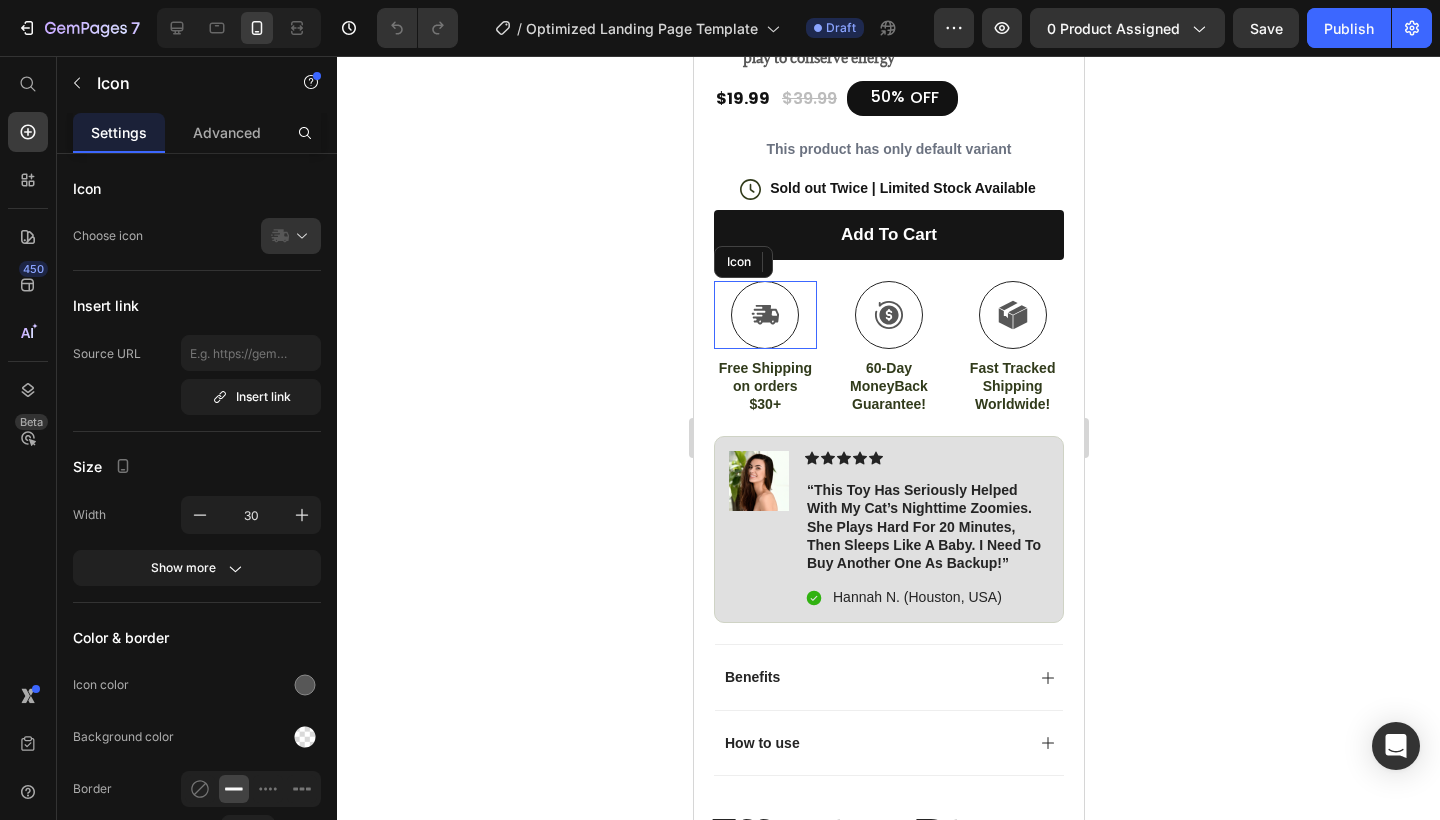 click on "Icon" at bounding box center [764, 315] 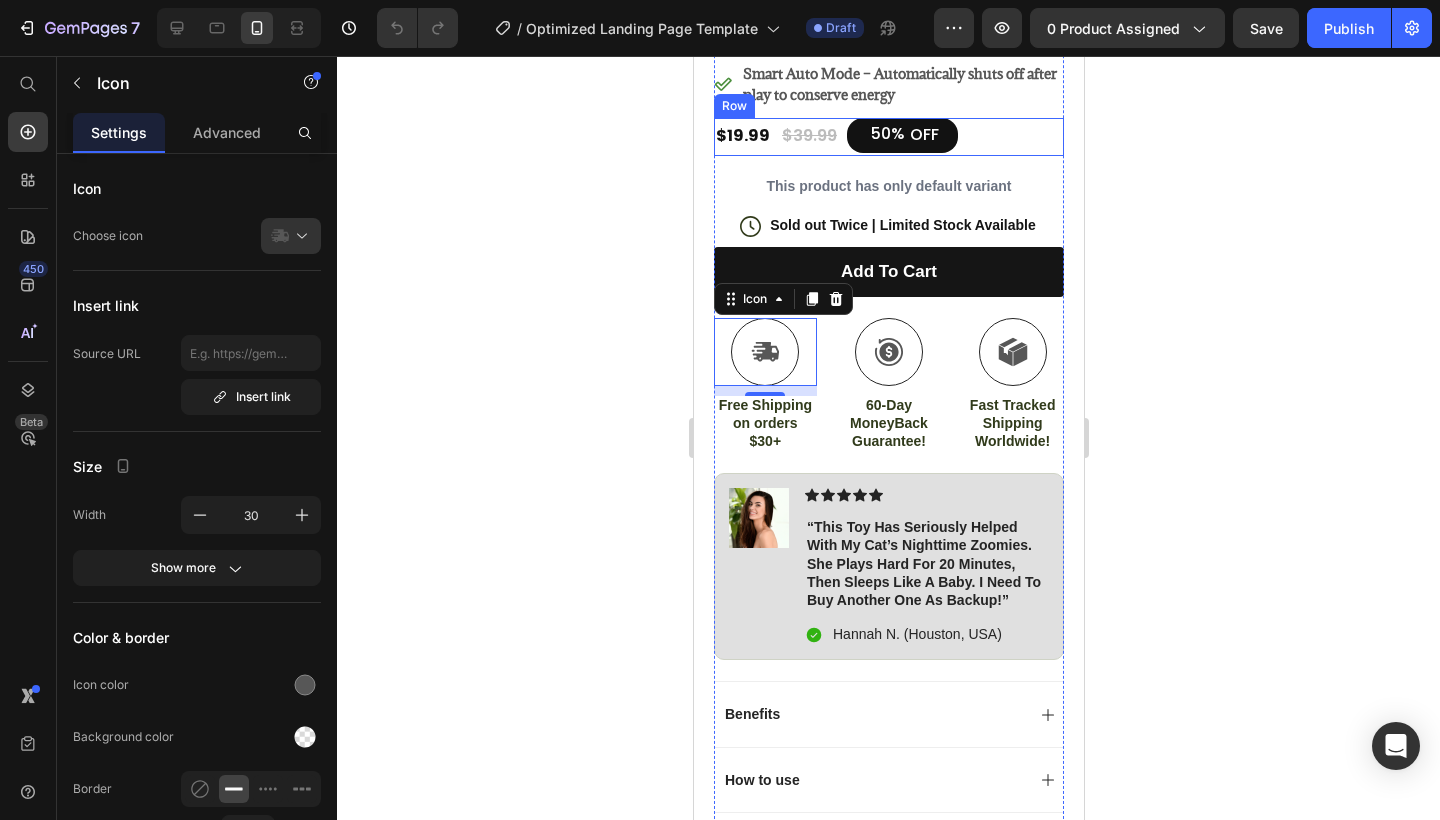 scroll, scrollTop: 683, scrollLeft: 0, axis: vertical 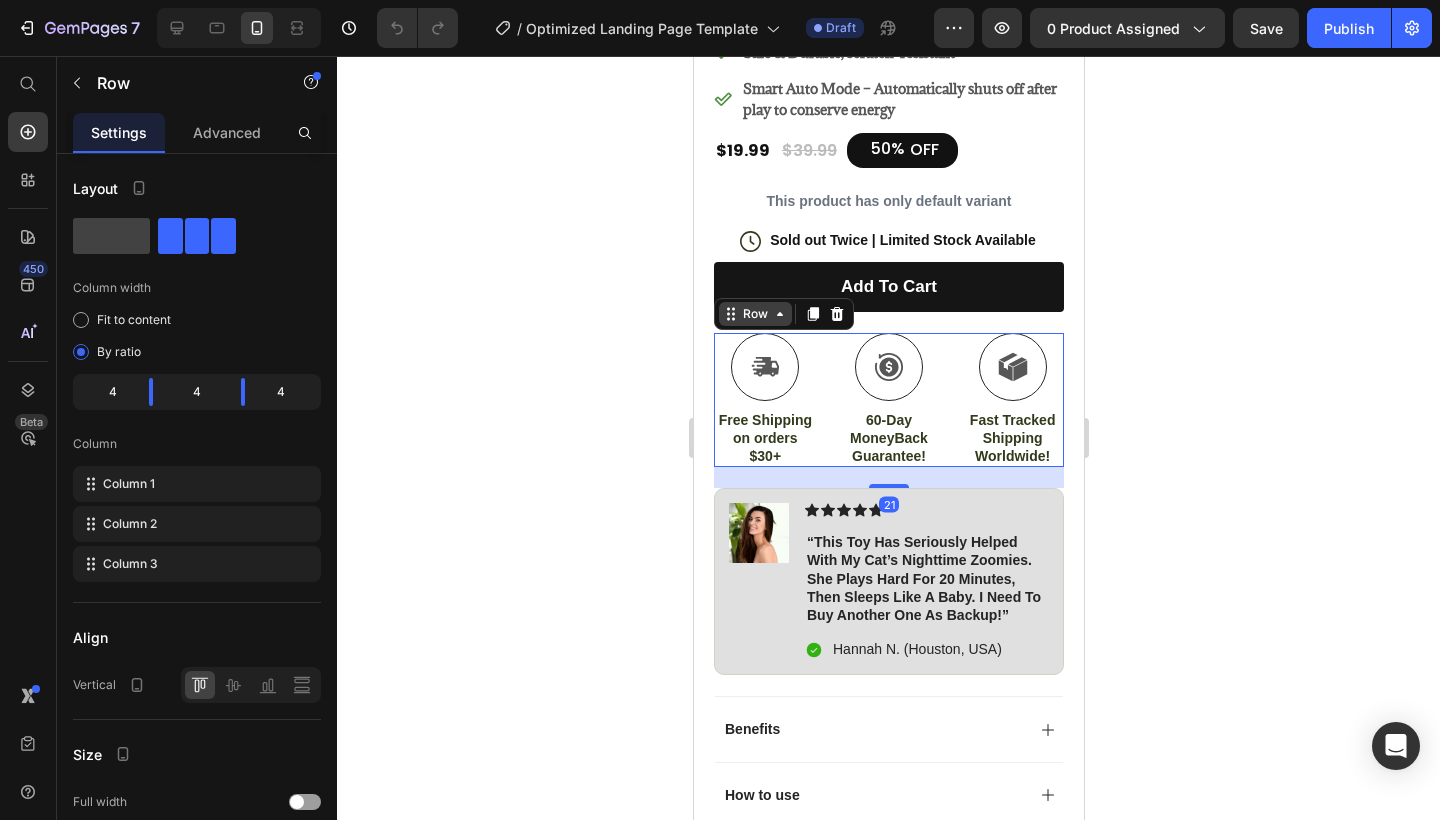 click on "Row" at bounding box center (754, 314) 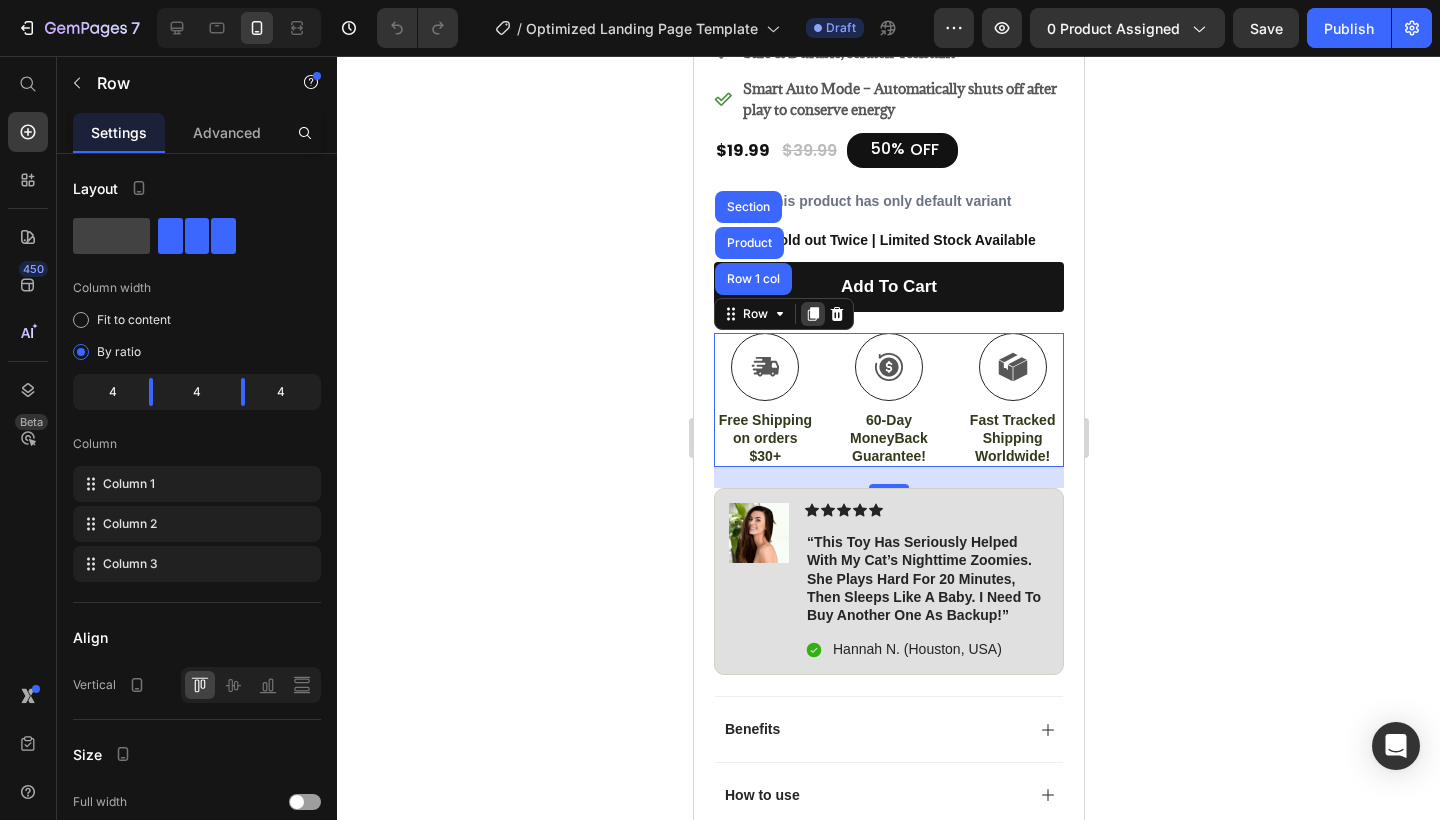 click 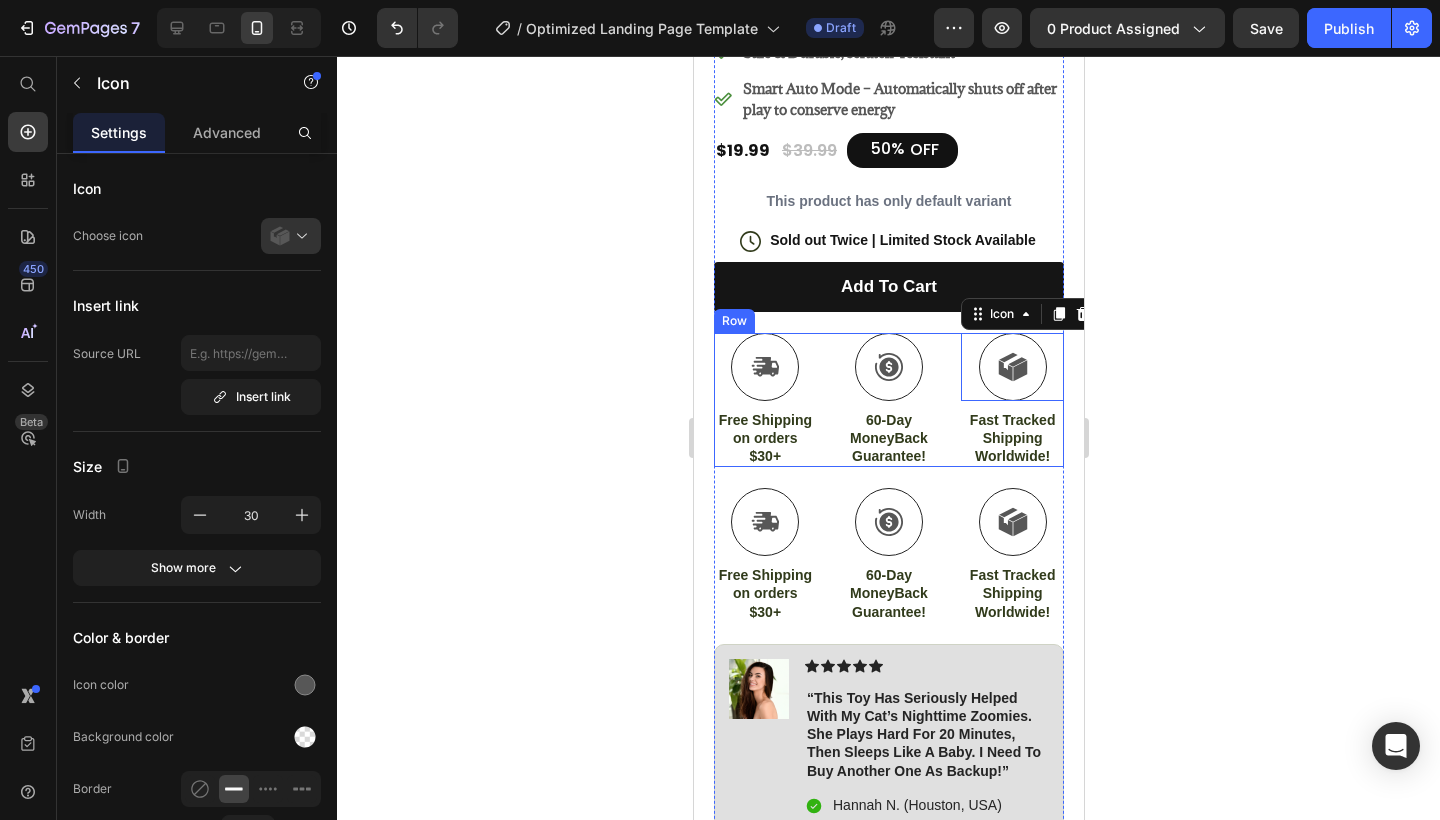 click on "0" at bounding box center (693, 56) 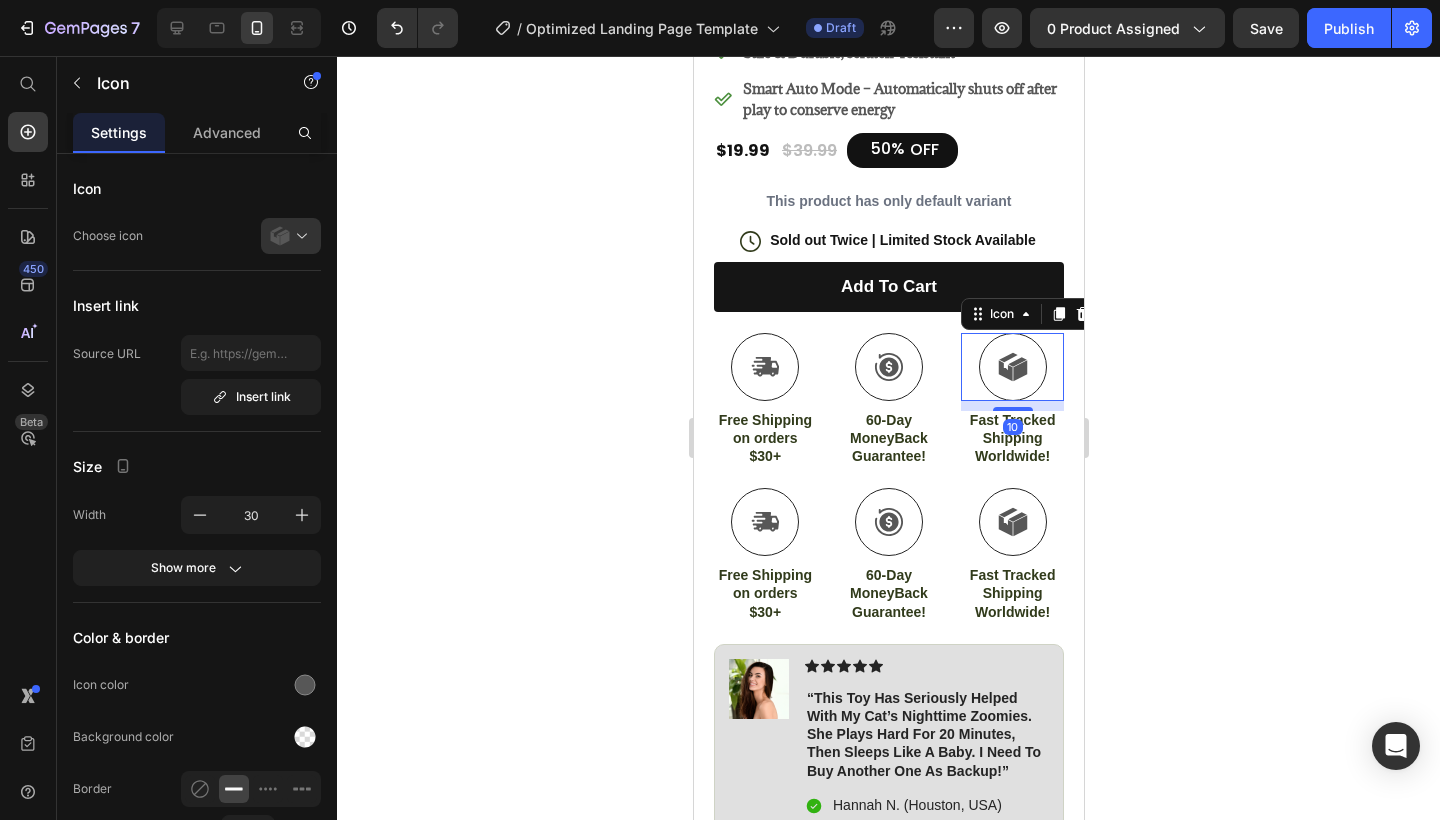 click on "10" at bounding box center (1011, 406) 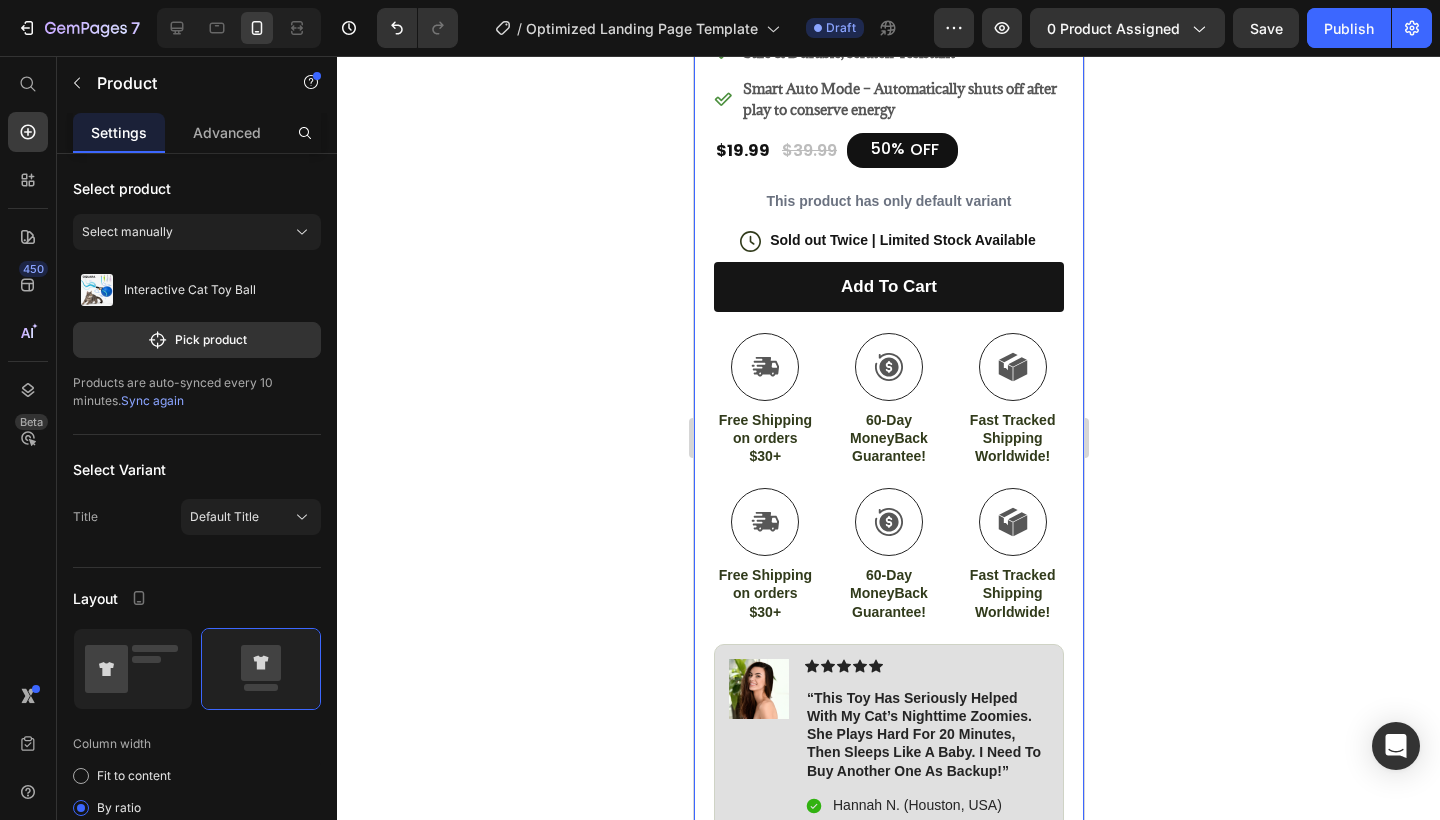 click on "Highly recommend! Text Block
Icon [NAME] ([CITY], [COUNTRY]) Text Block Row Row Row Icon Icon Icon Icon Icon Icon List 4.8 based on 56,400 Customers Text Block Row Interactive Cat Toy Ball Product Title
Interactive Motion – Rolls, bounces, and changes direction
USB Rechargeable, Long-lasting battery
Safe & Durable, scratch-resistant
Item List $19.99 Product Price $39.99 50% OFF" at bounding box center [888, 227] 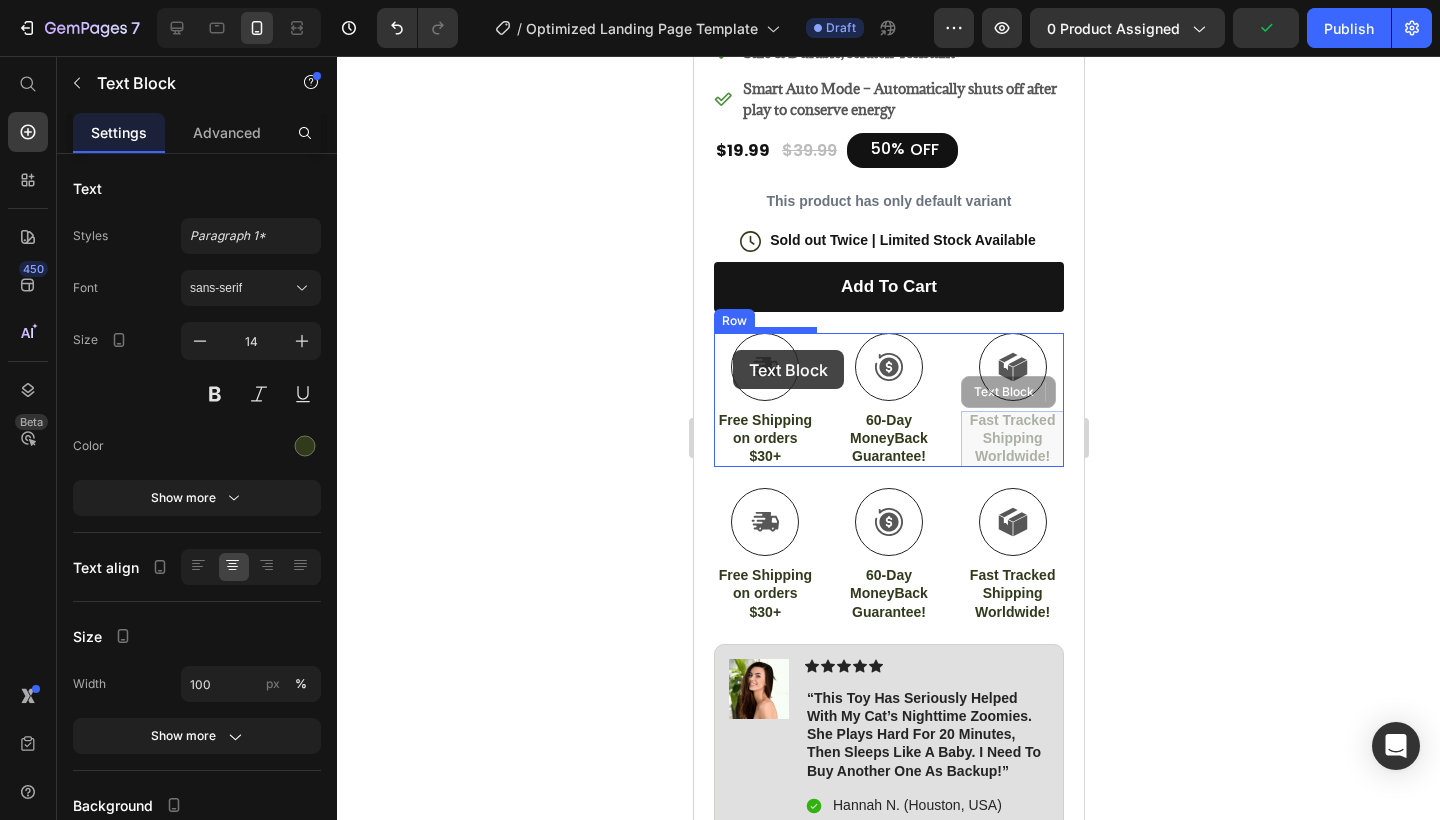 drag, startPoint x: 1058, startPoint y: 462, endPoint x: 732, endPoint y: 350, distance: 344.70276 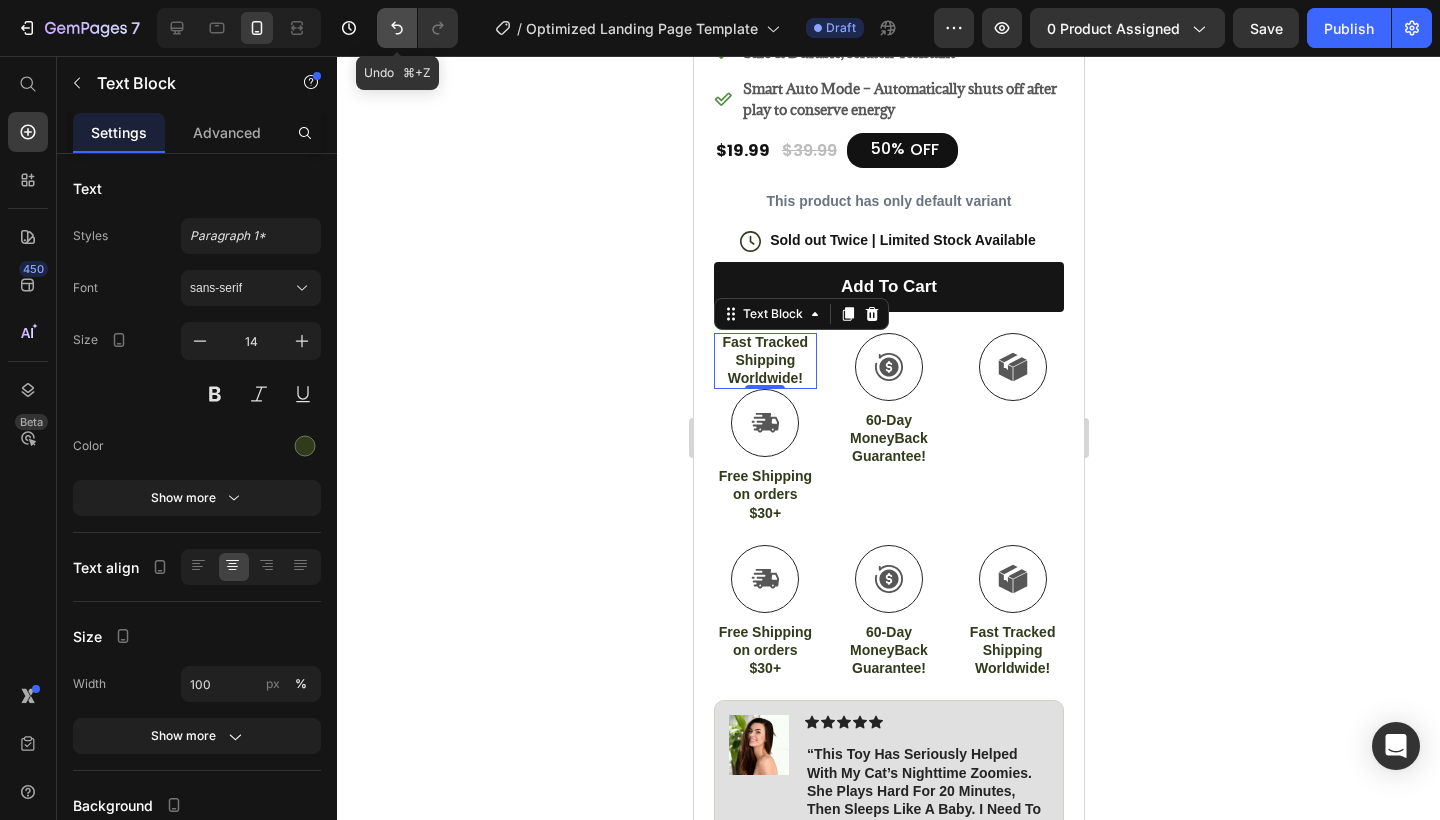 click 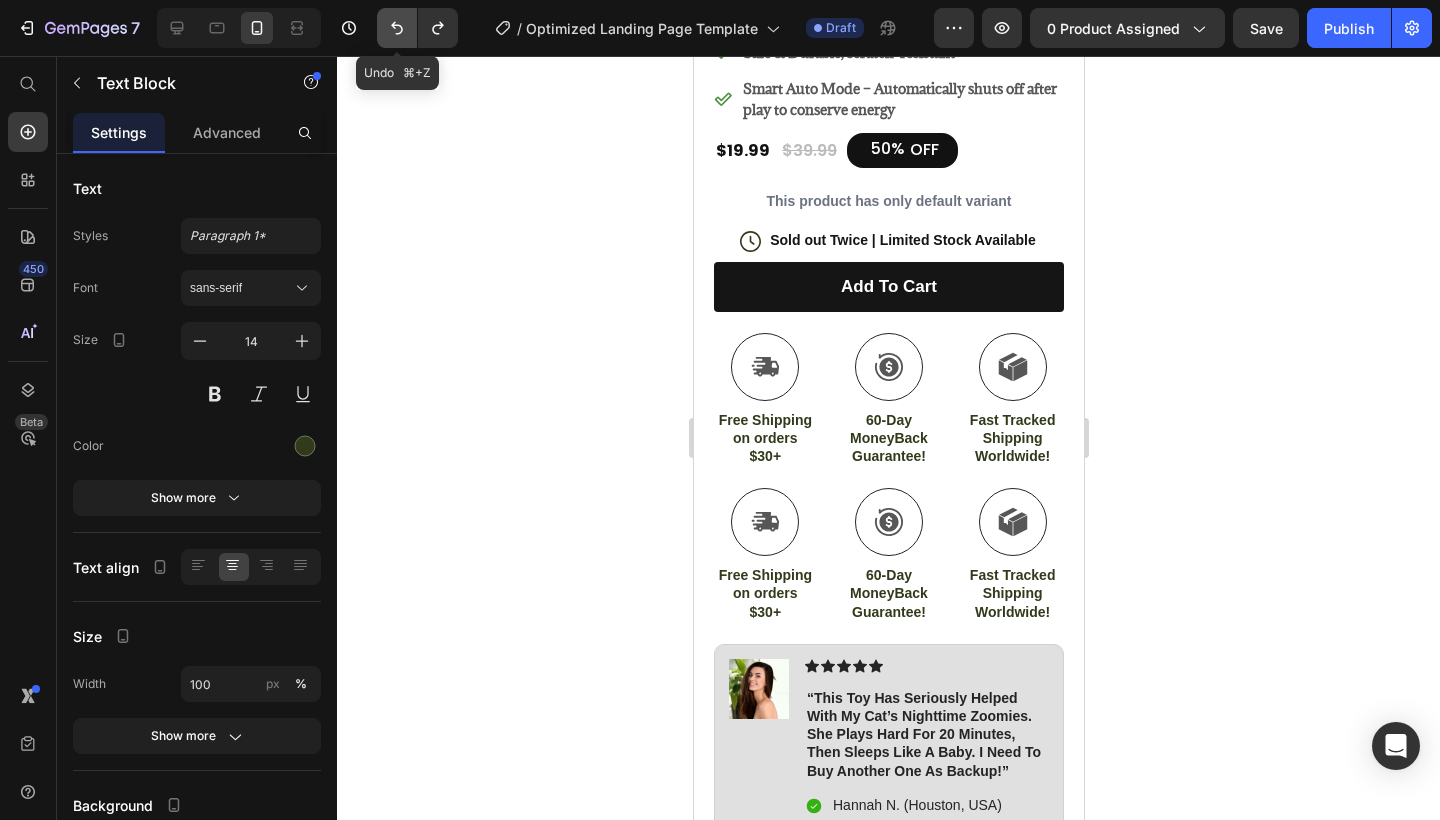 click 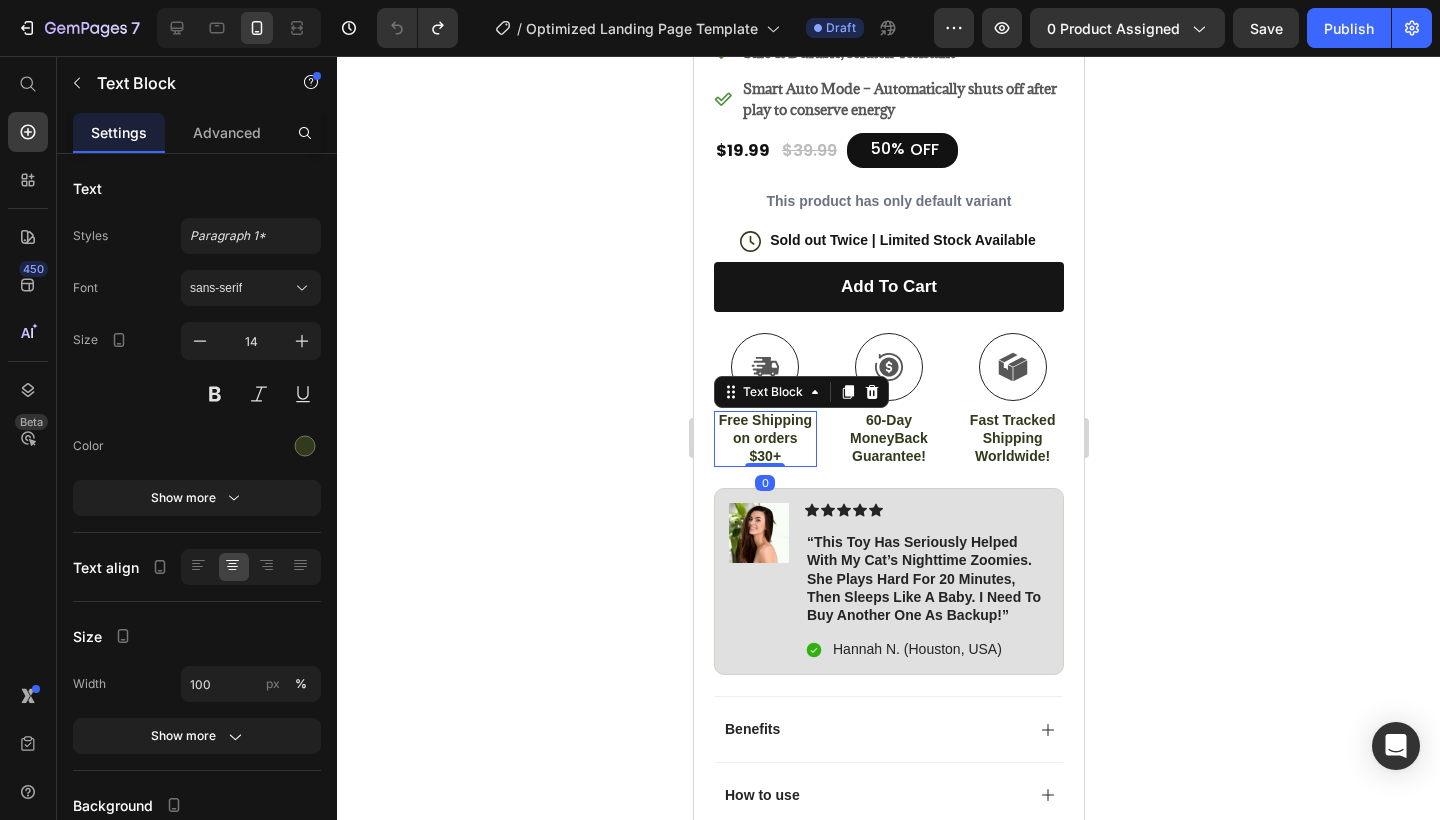 click on "Text Block" at bounding box center (800, 392) 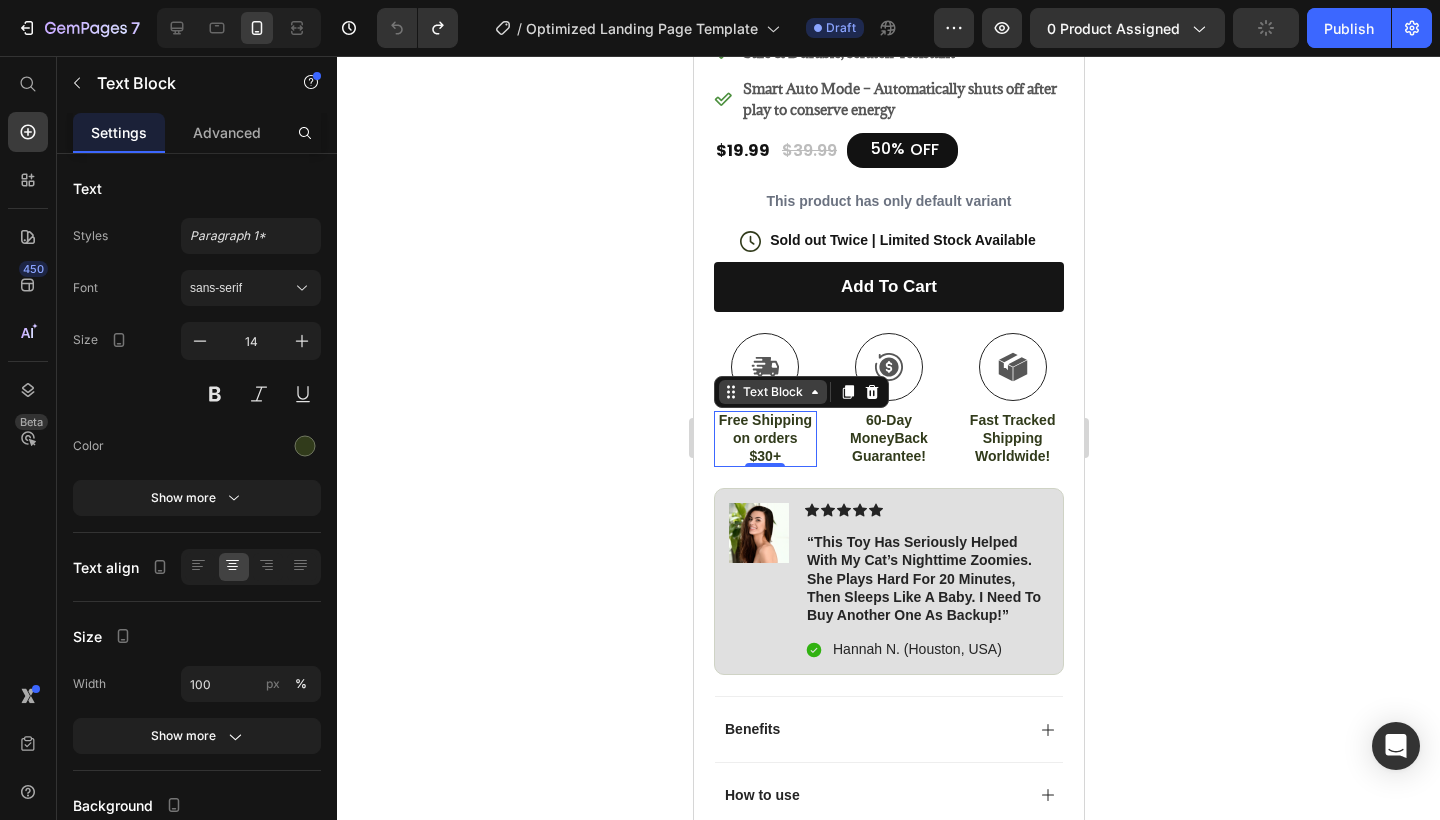 click on "Text Block" at bounding box center (772, 392) 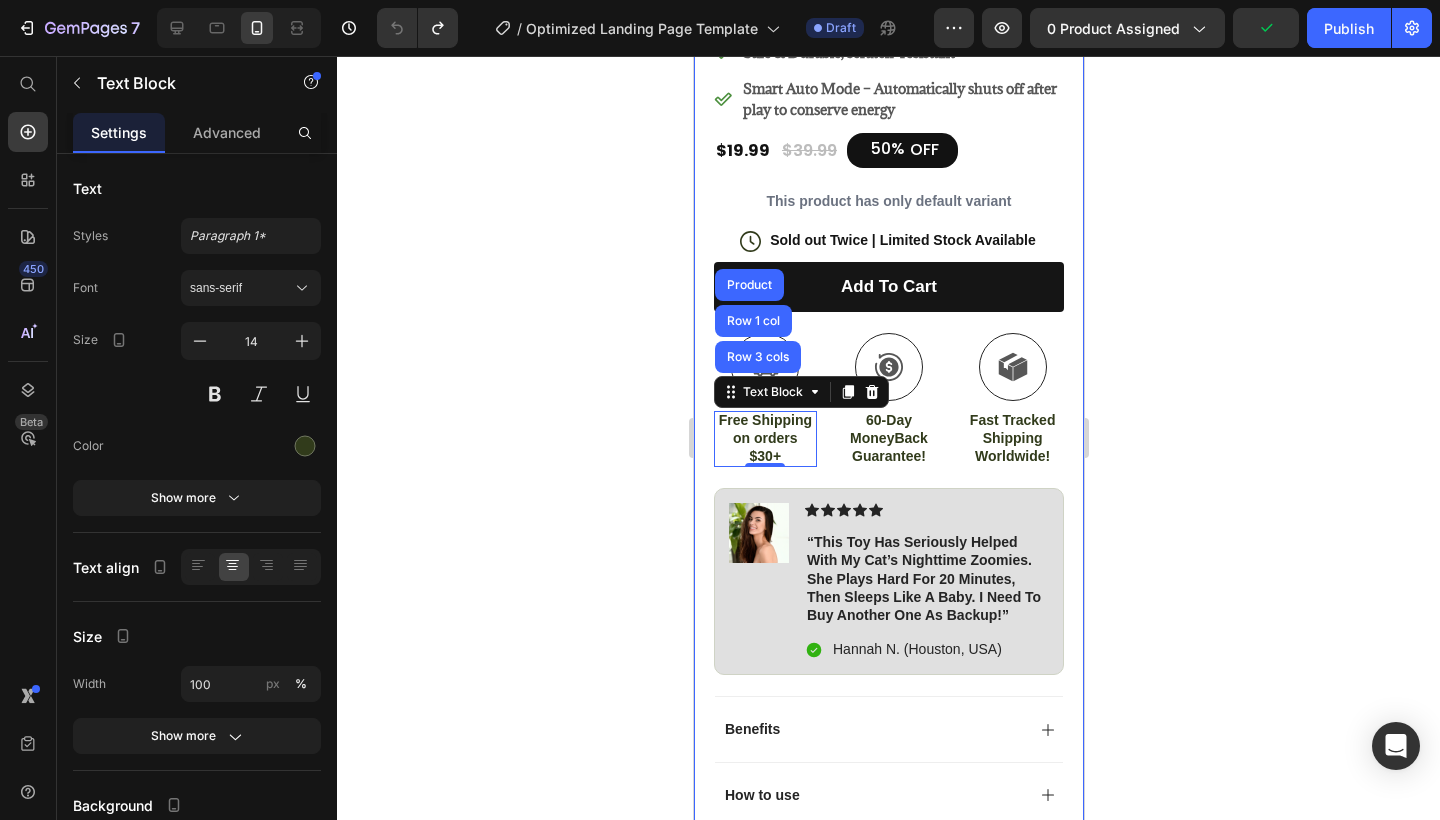 click 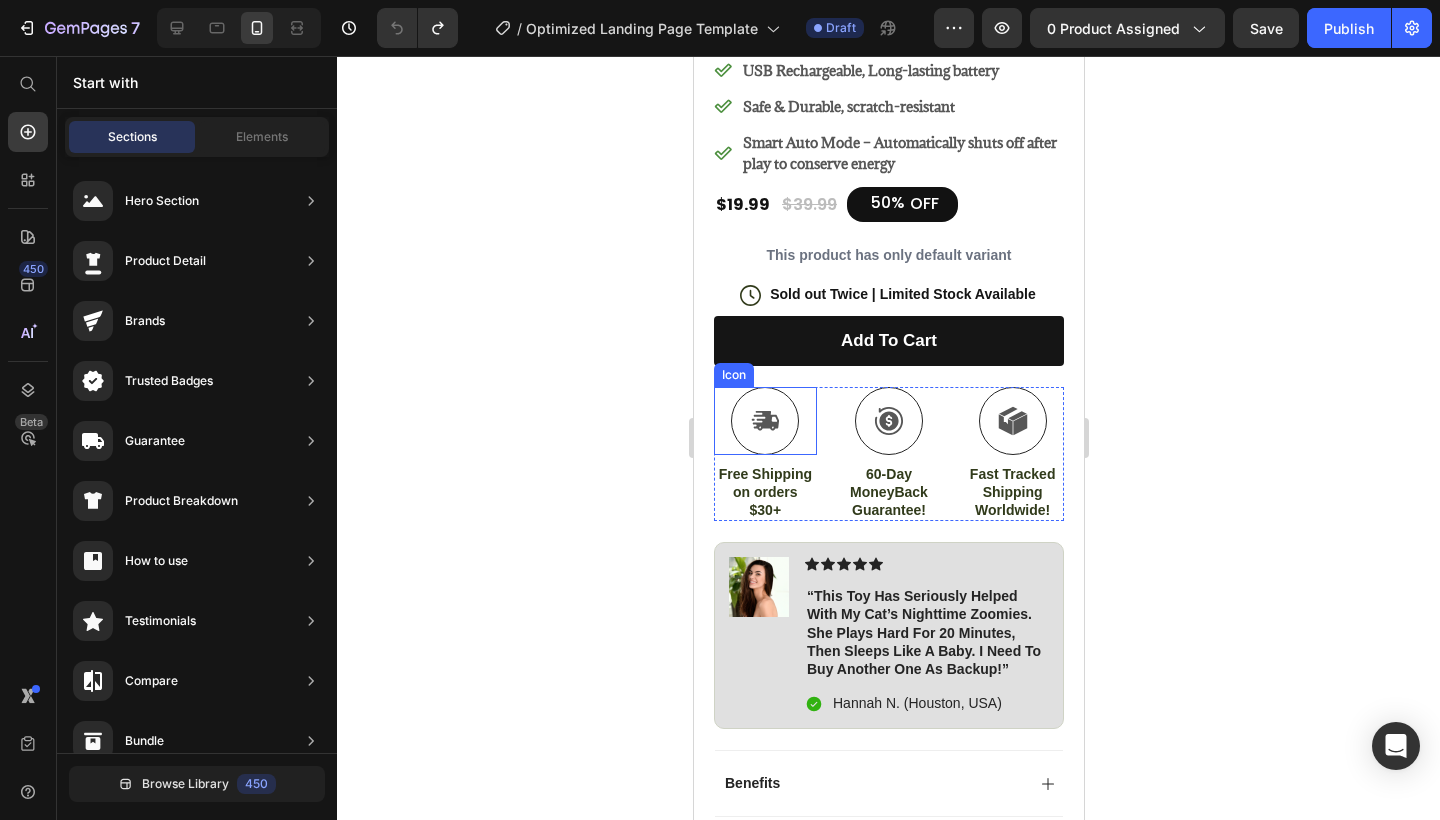 scroll, scrollTop: 636, scrollLeft: 0, axis: vertical 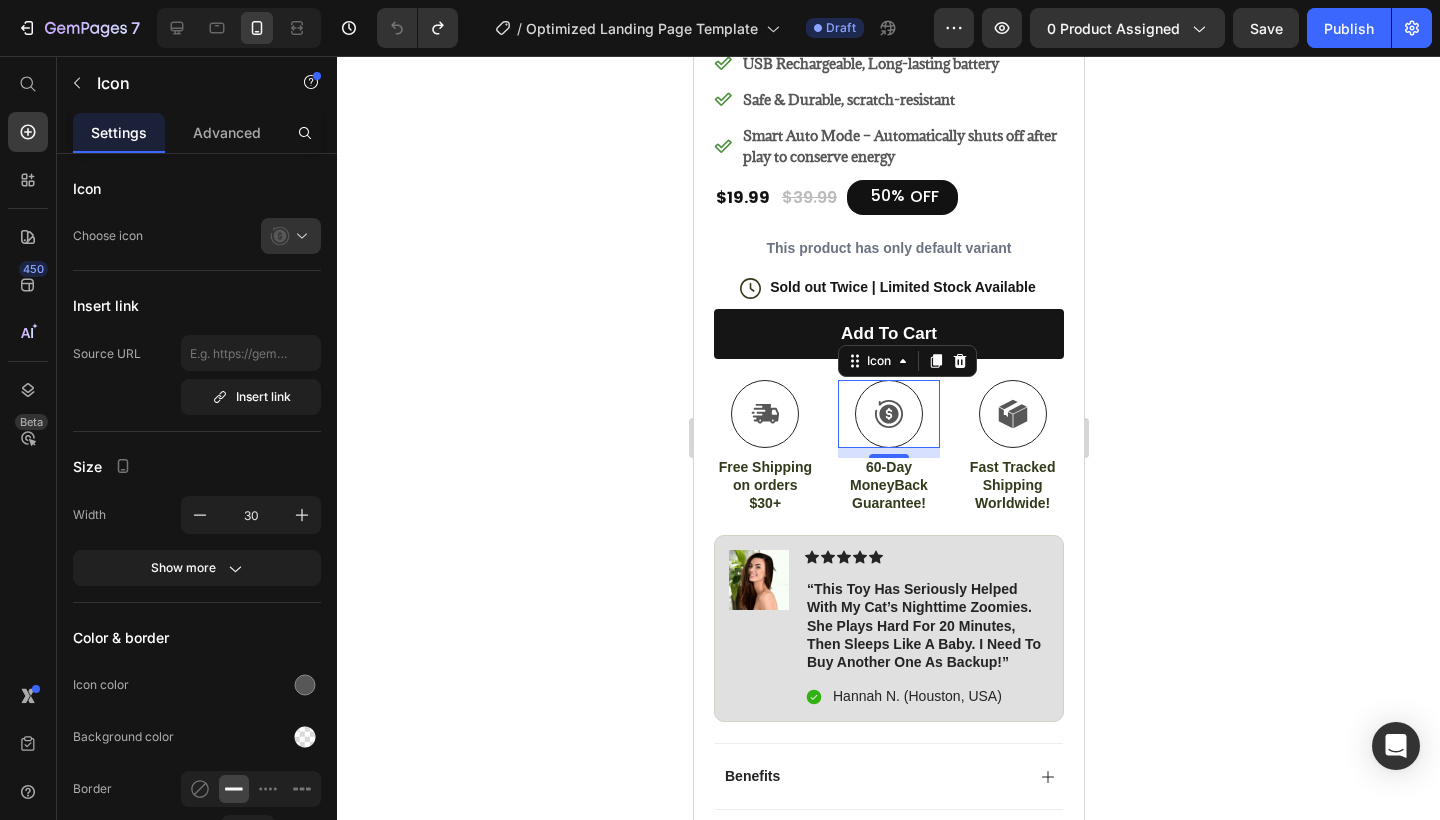 click 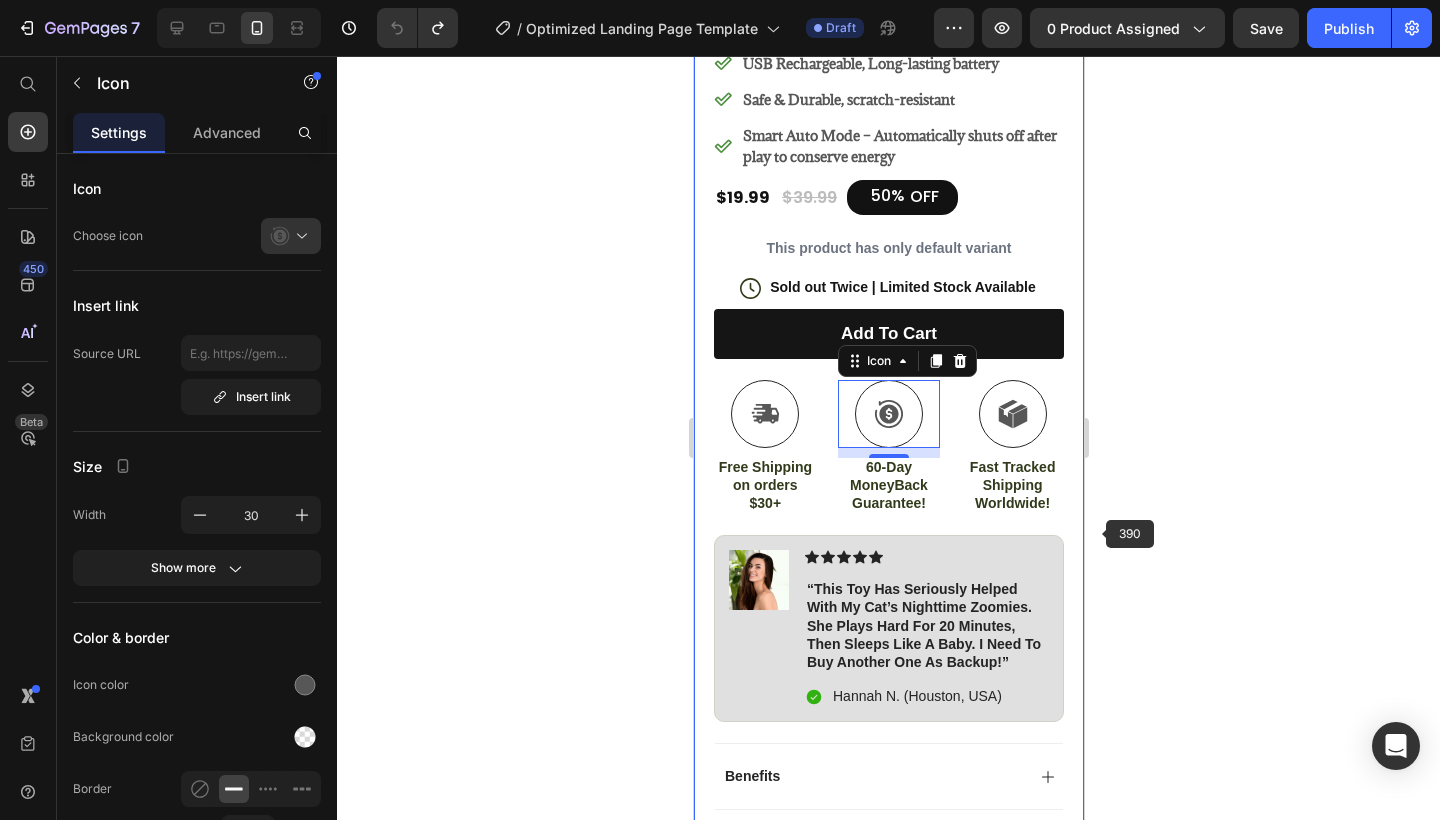 click 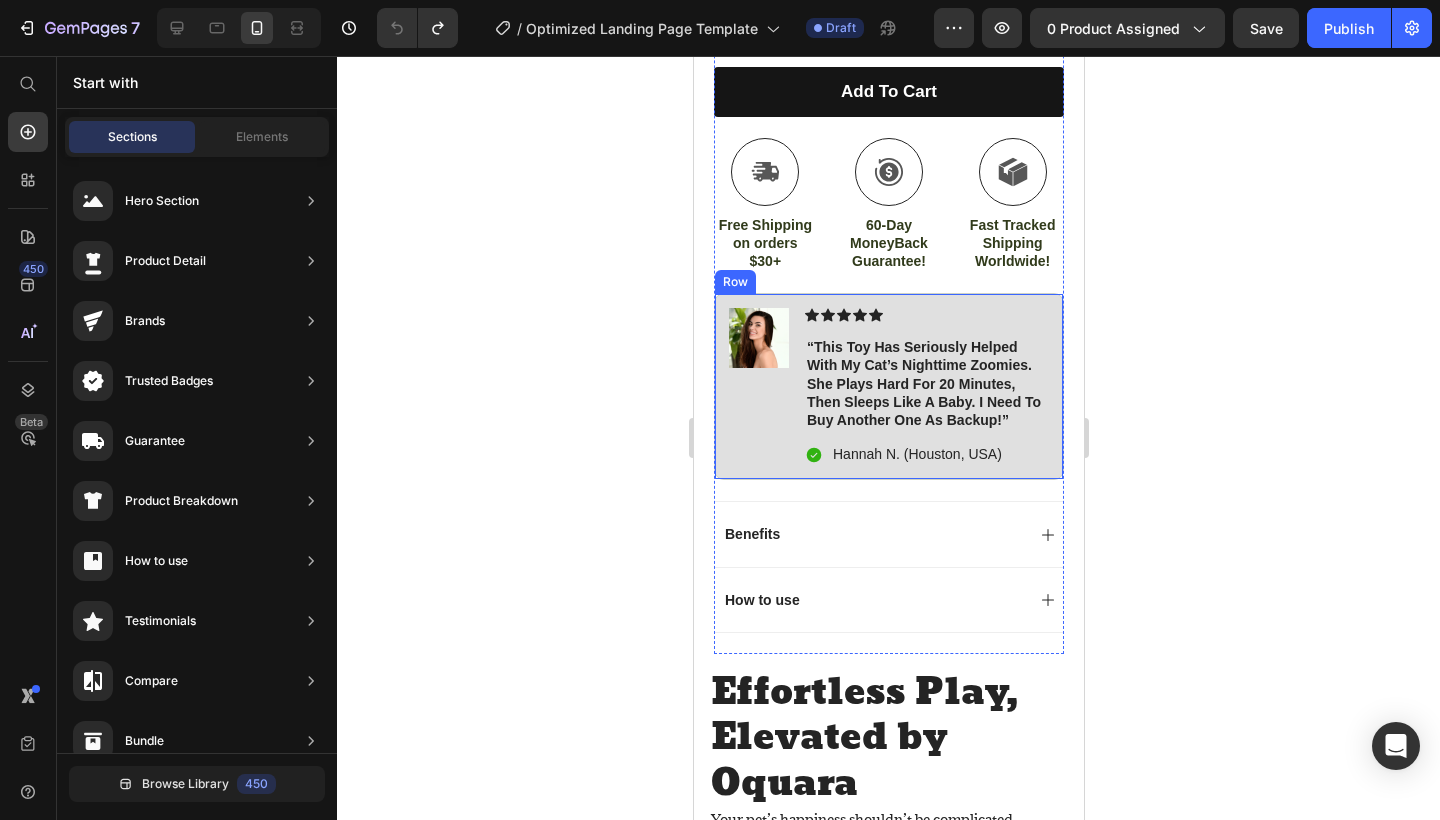 scroll, scrollTop: 879, scrollLeft: 0, axis: vertical 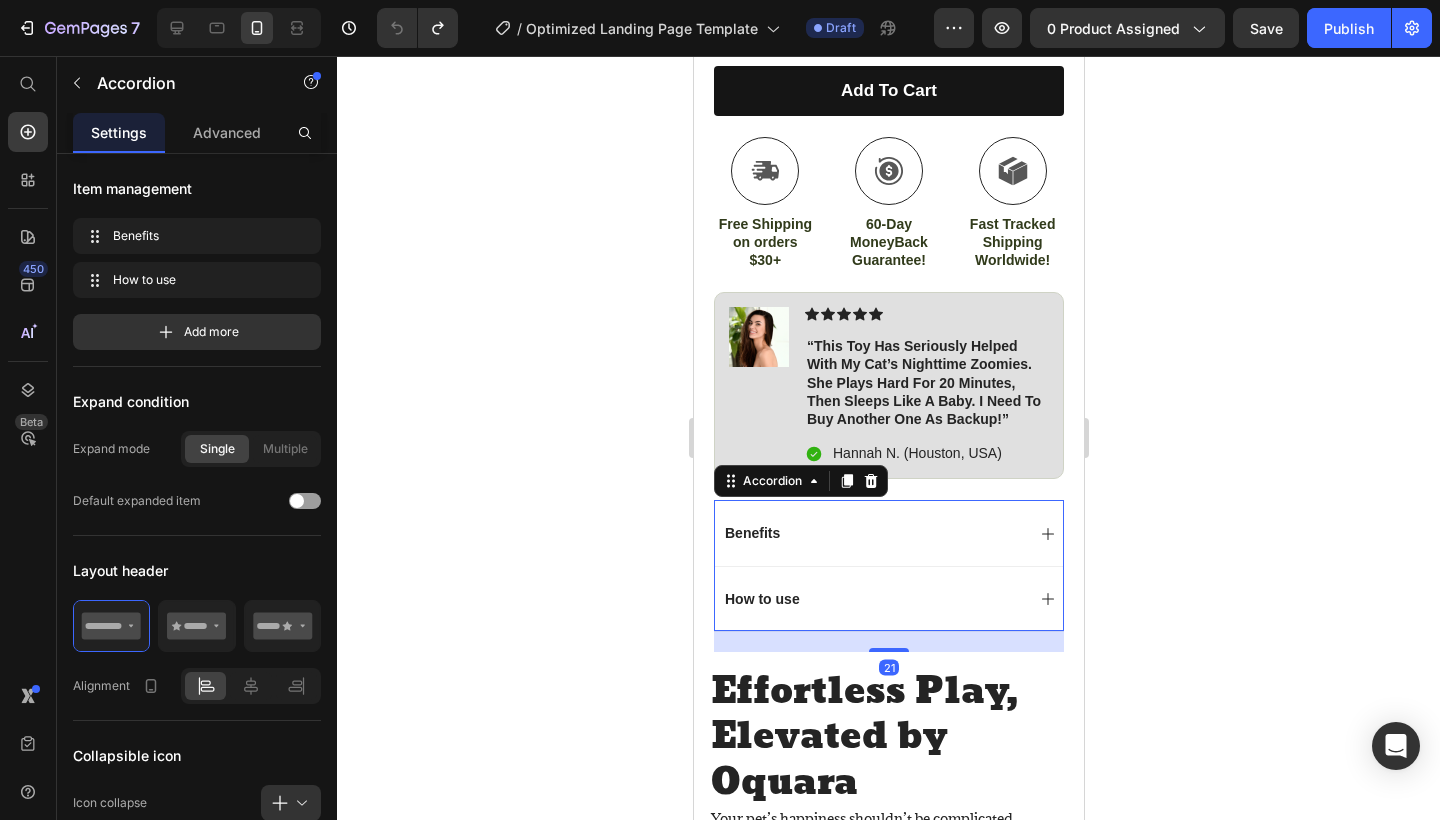click 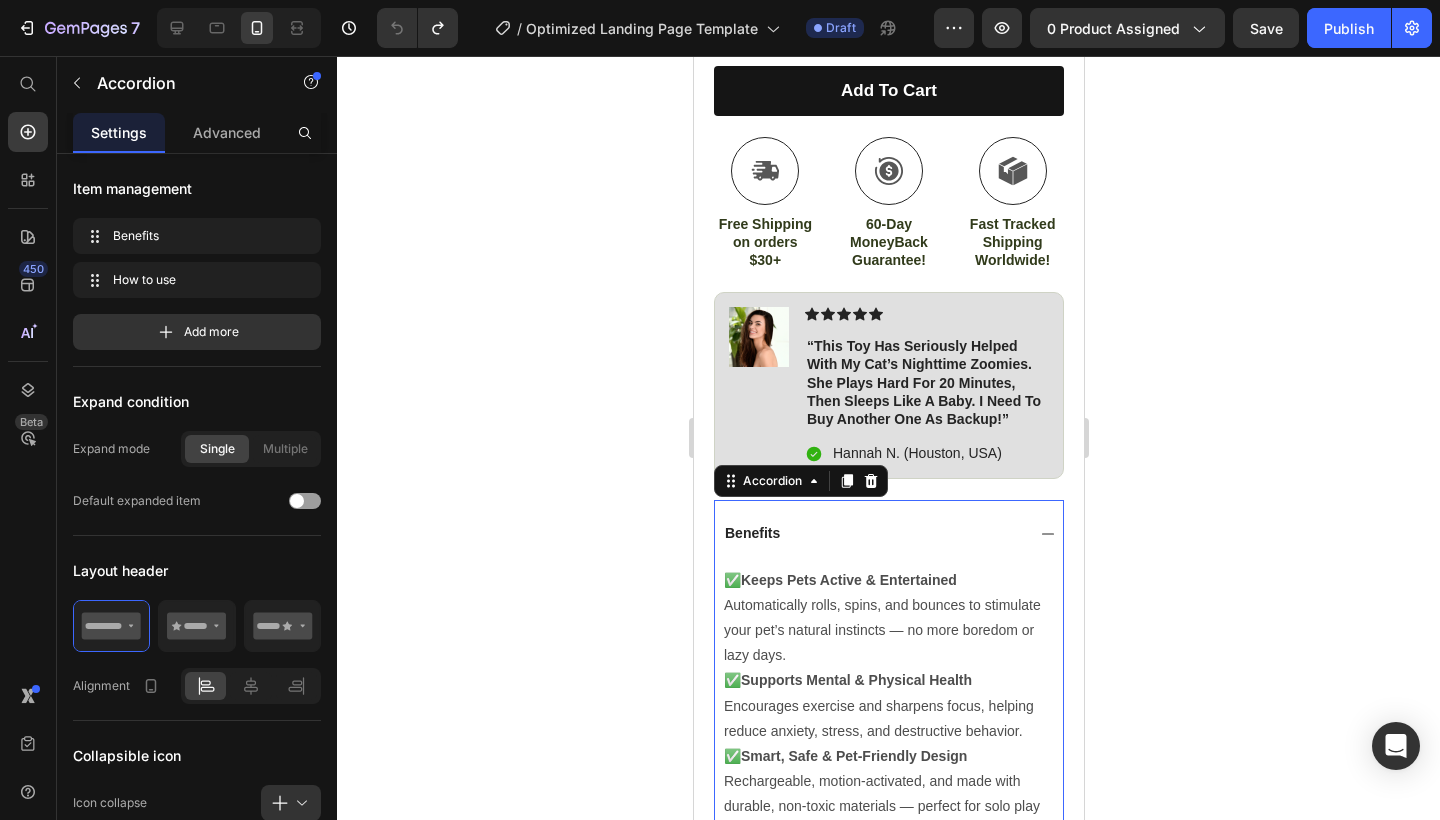click 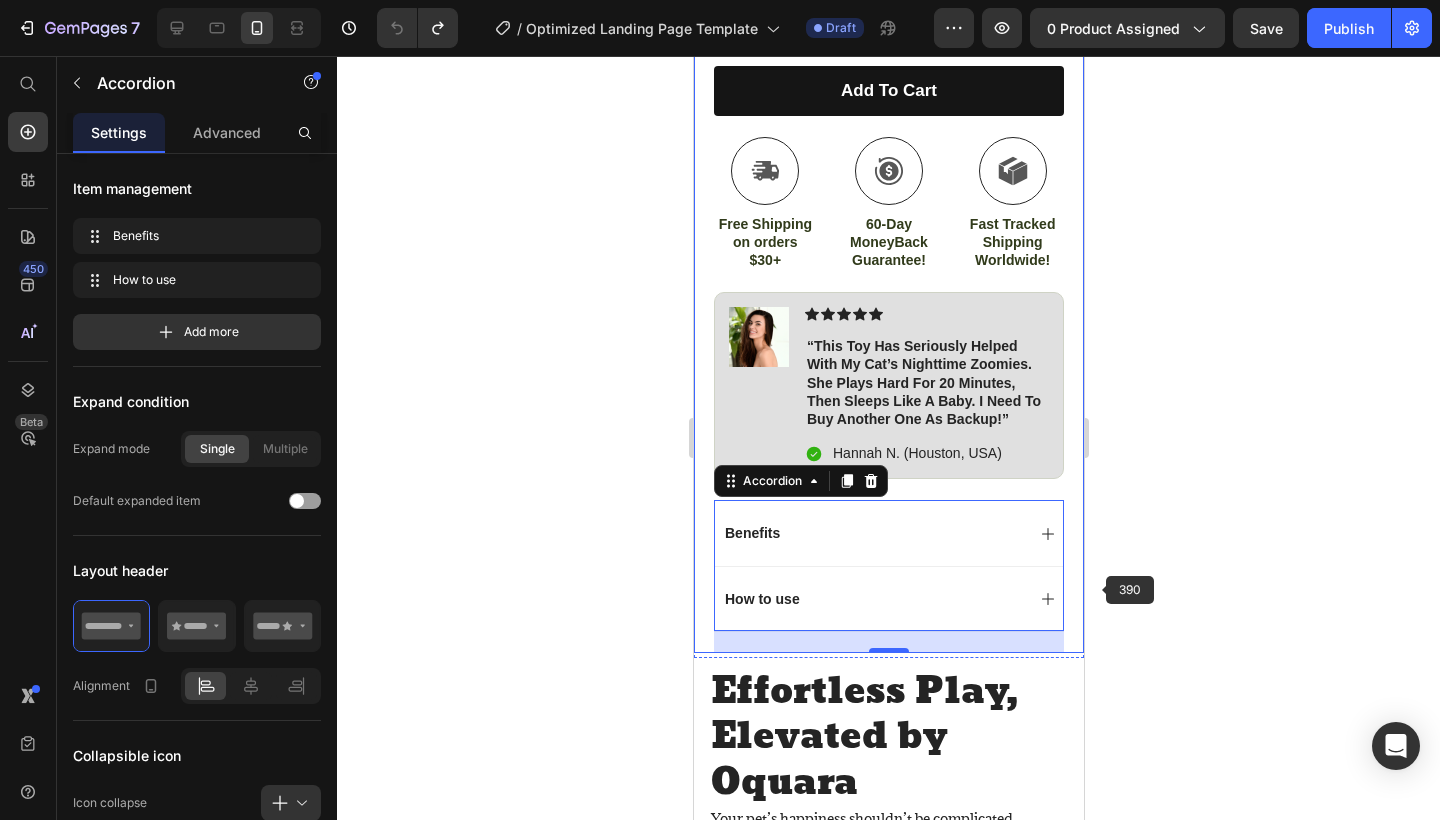 click 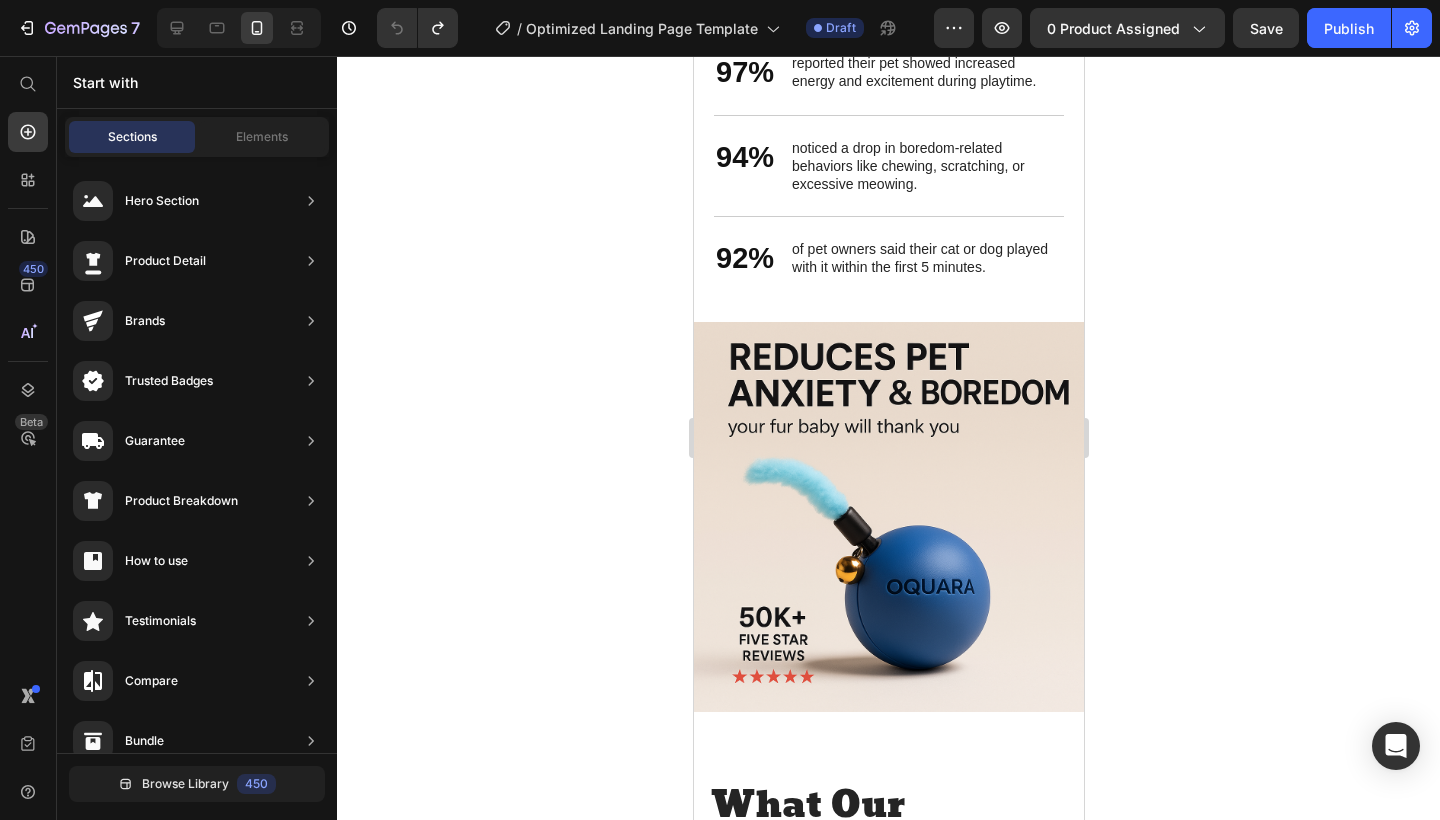 scroll, scrollTop: 3001, scrollLeft: 0, axis: vertical 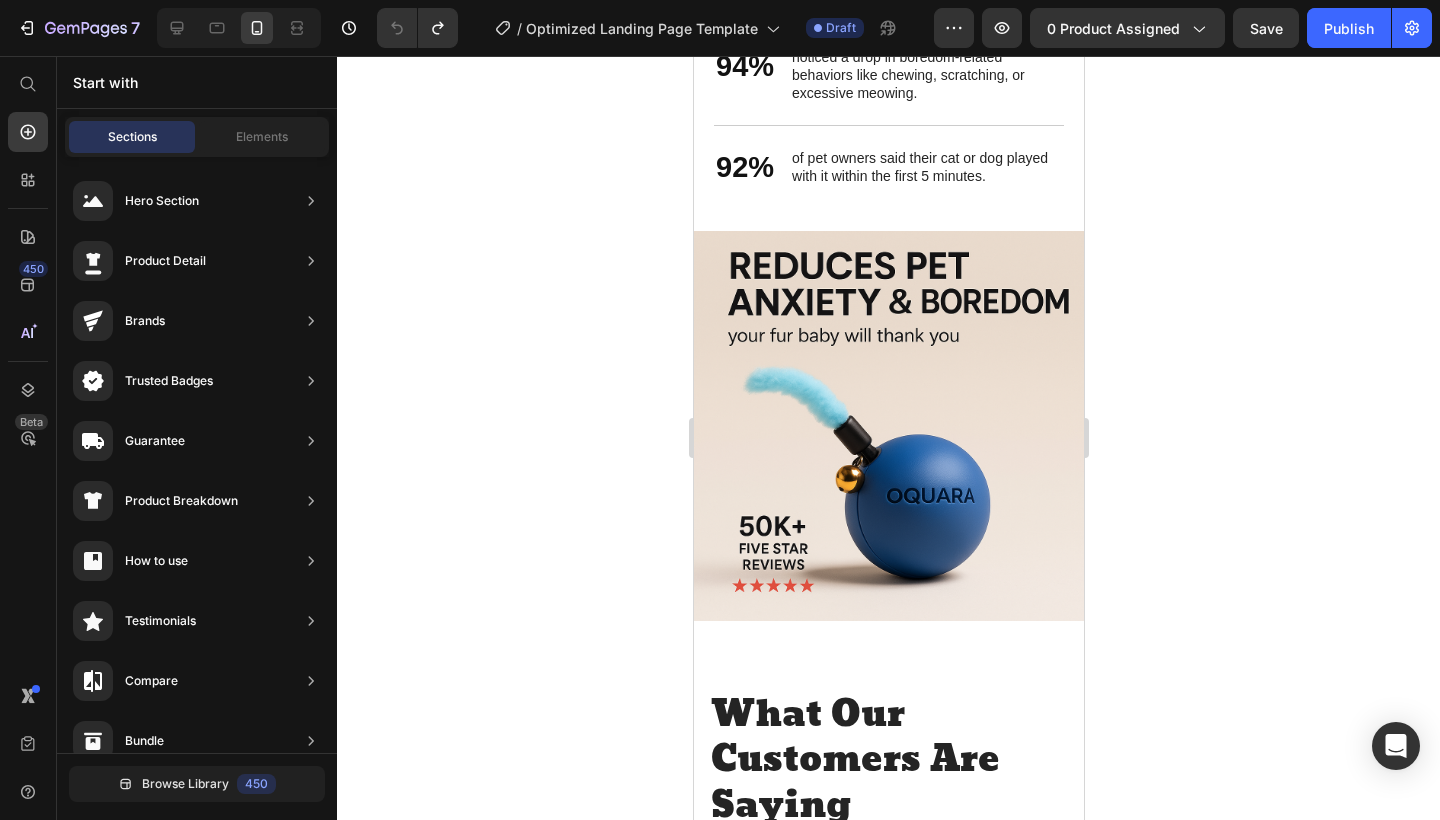 click 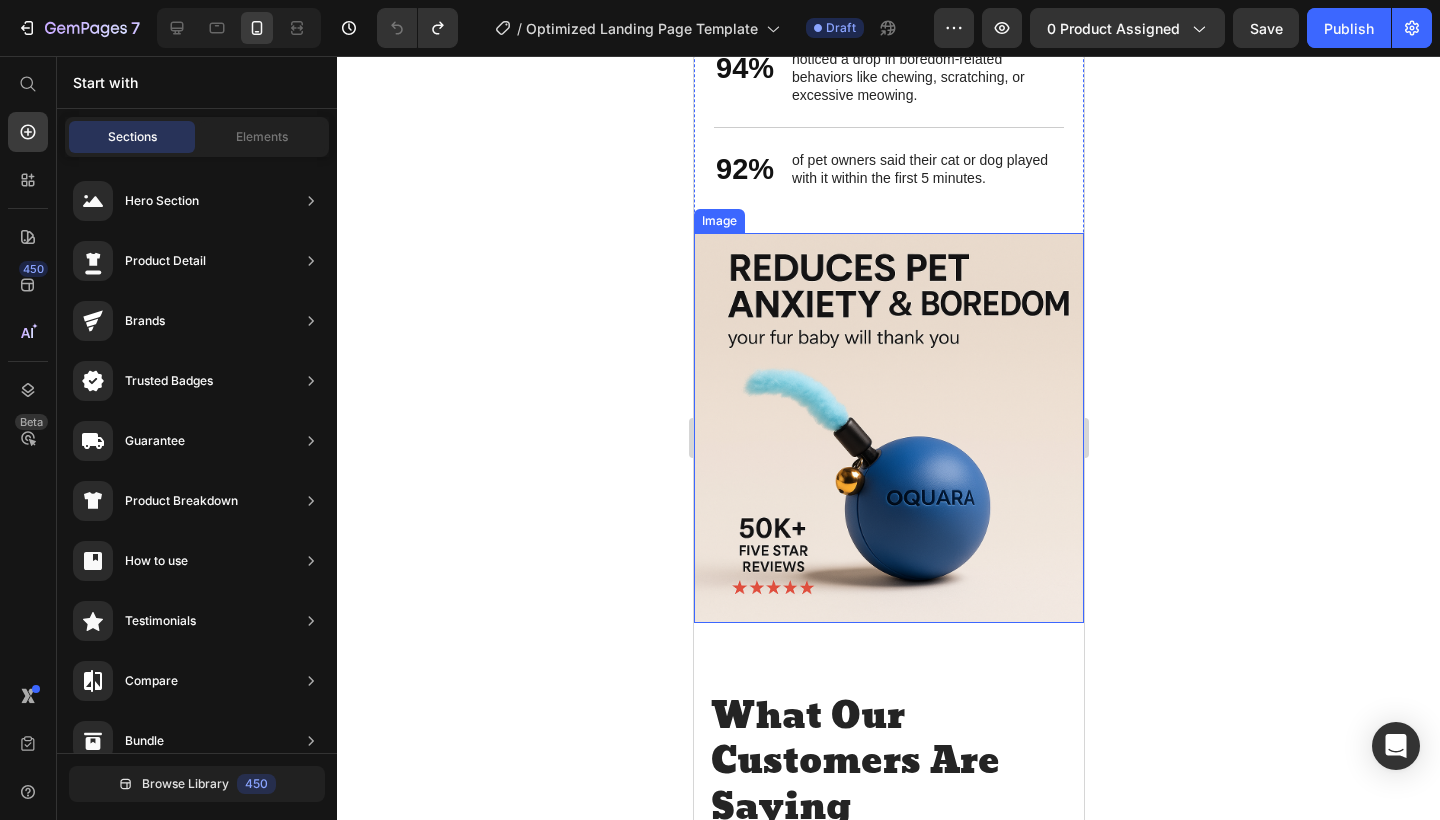scroll, scrollTop: 2989, scrollLeft: 0, axis: vertical 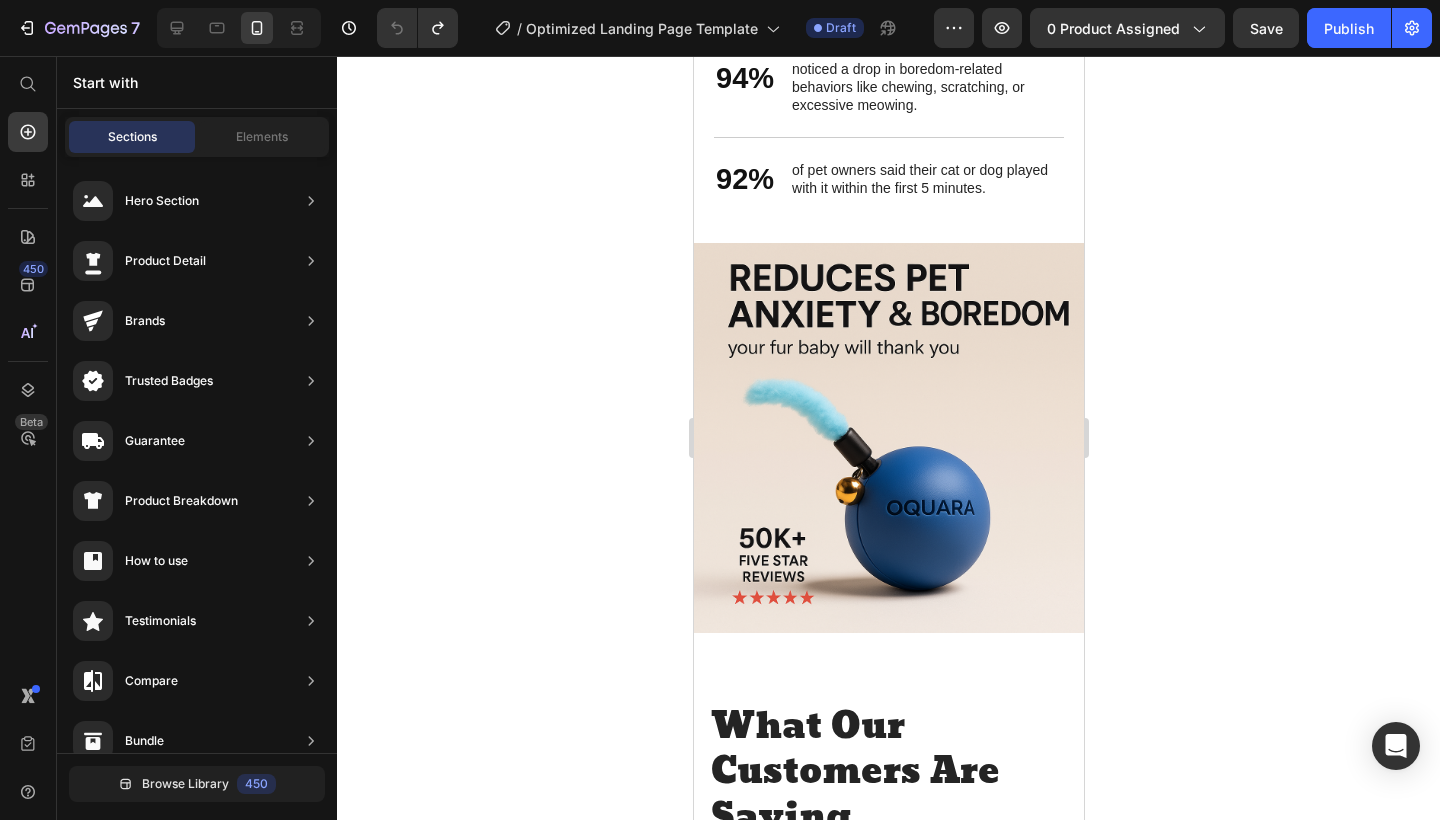 click 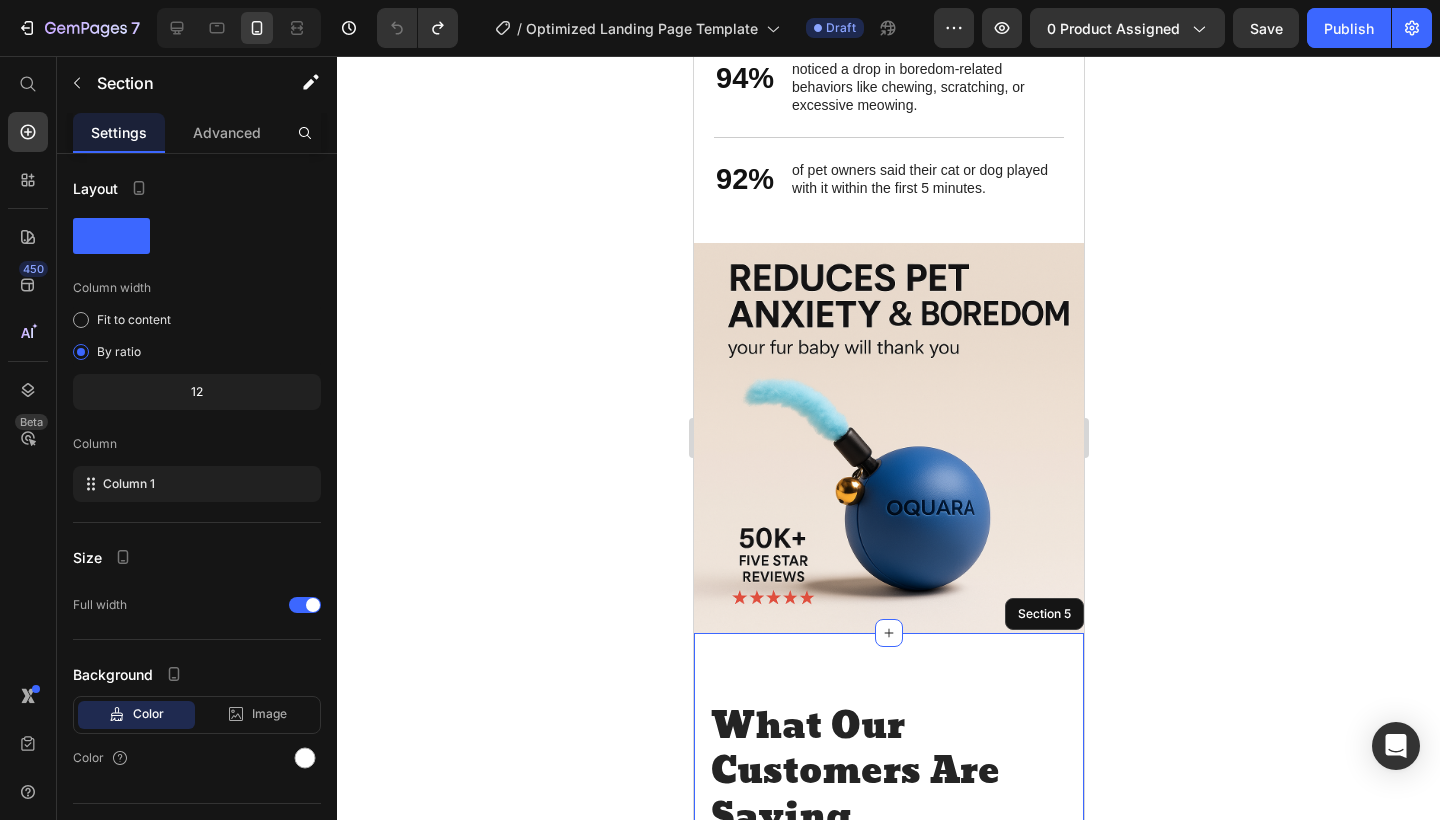 click on "“I bought this for my French Bulldog who has major separation anxiety. Now when I come home, he’s calmer — and usually passed out from all the playtime. Best purchase I’ve made in a while!” Text block                Title Line (P) Images & Gallery Interactive Cat Toy Ball (P) Title $19.99" at bounding box center [888, 1017] 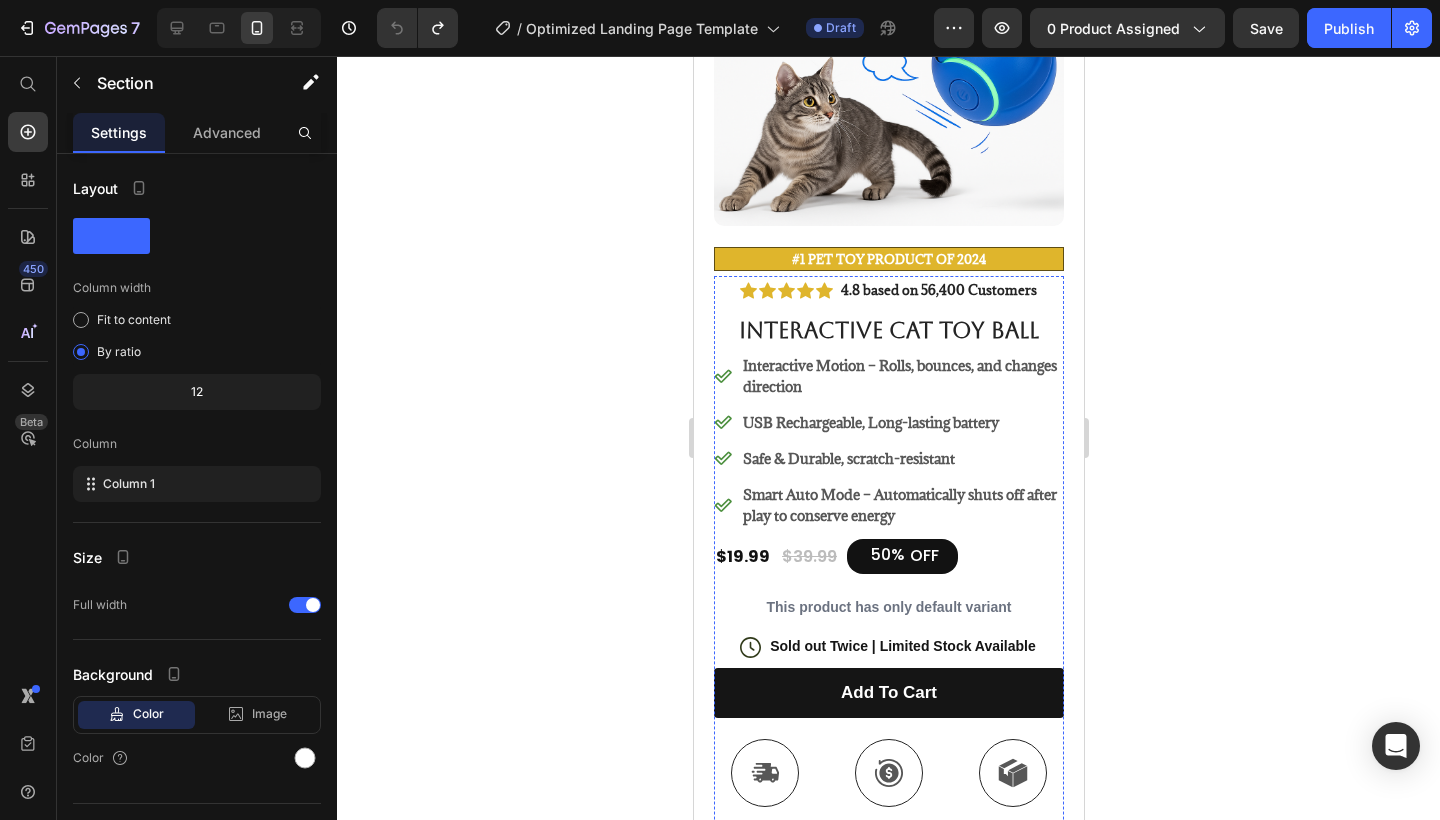 scroll, scrollTop: 250, scrollLeft: 0, axis: vertical 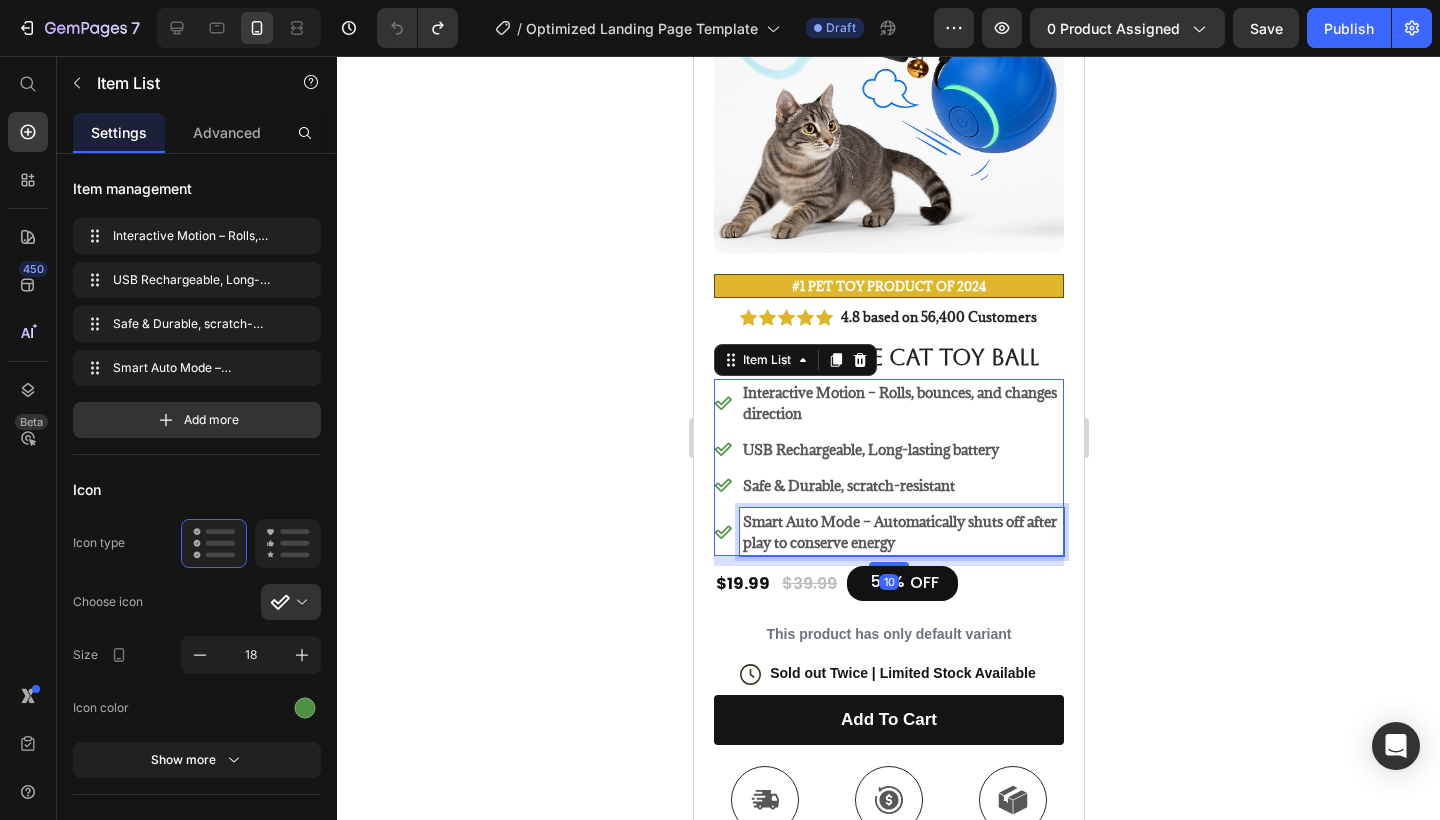 click on "Smart Auto Mode – Automatically shuts off after play to conserve energy" at bounding box center [901, 532] 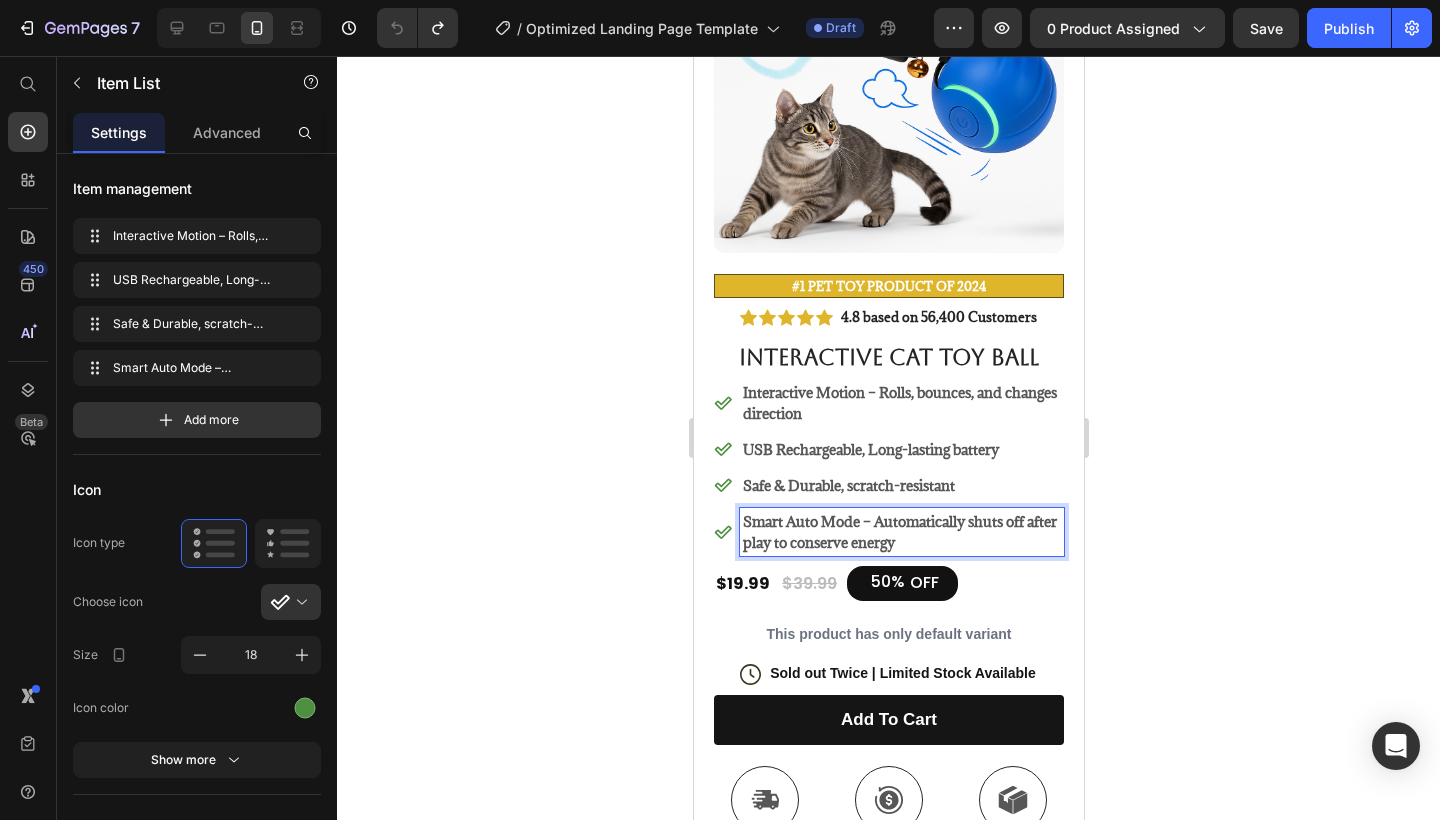 click on "Smart Auto Mode – Automatically shuts off after play to conserve energy" at bounding box center [899, 532] 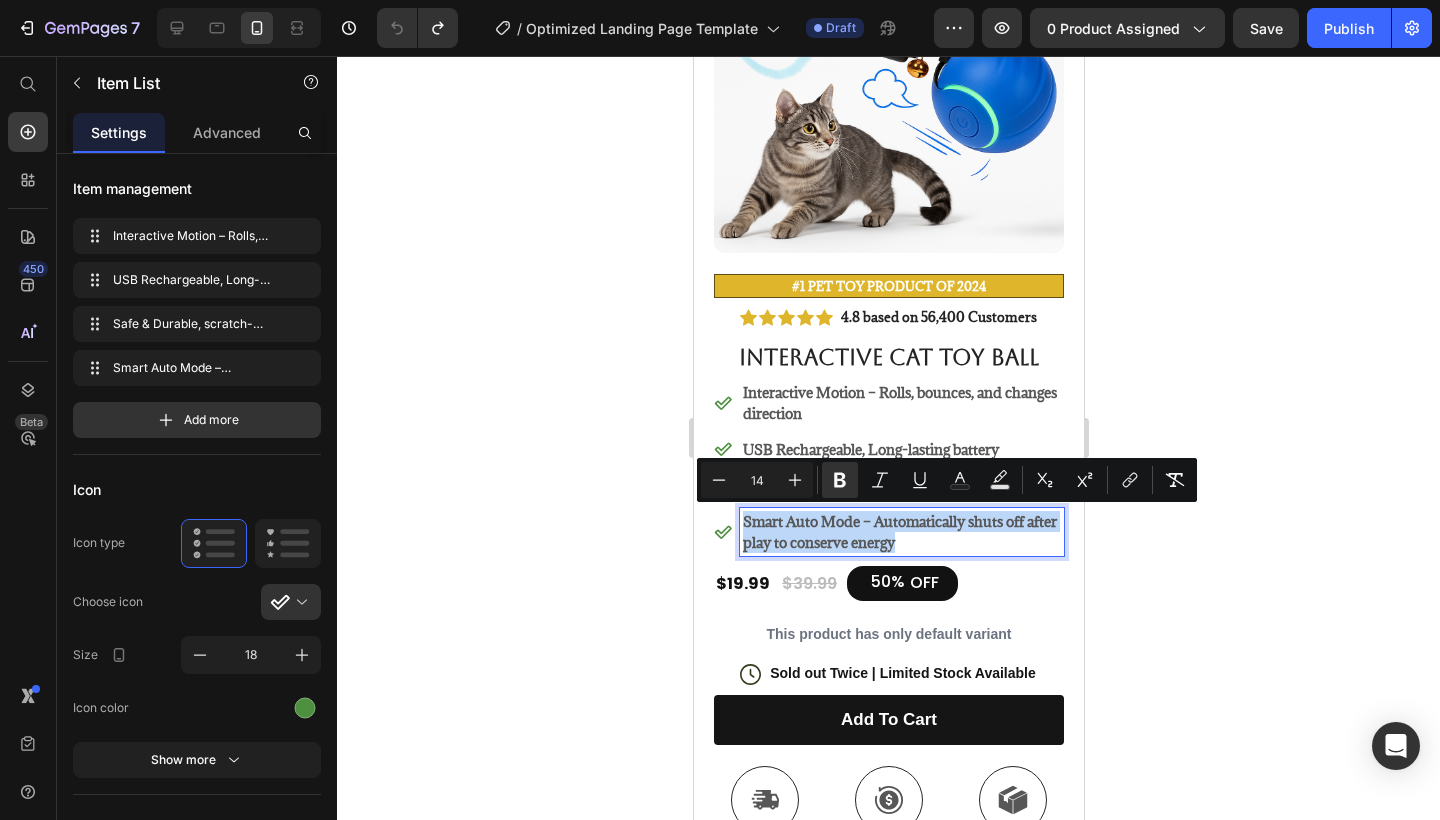 drag, startPoint x: 959, startPoint y: 538, endPoint x: 678, endPoint y: 372, distance: 326.36942 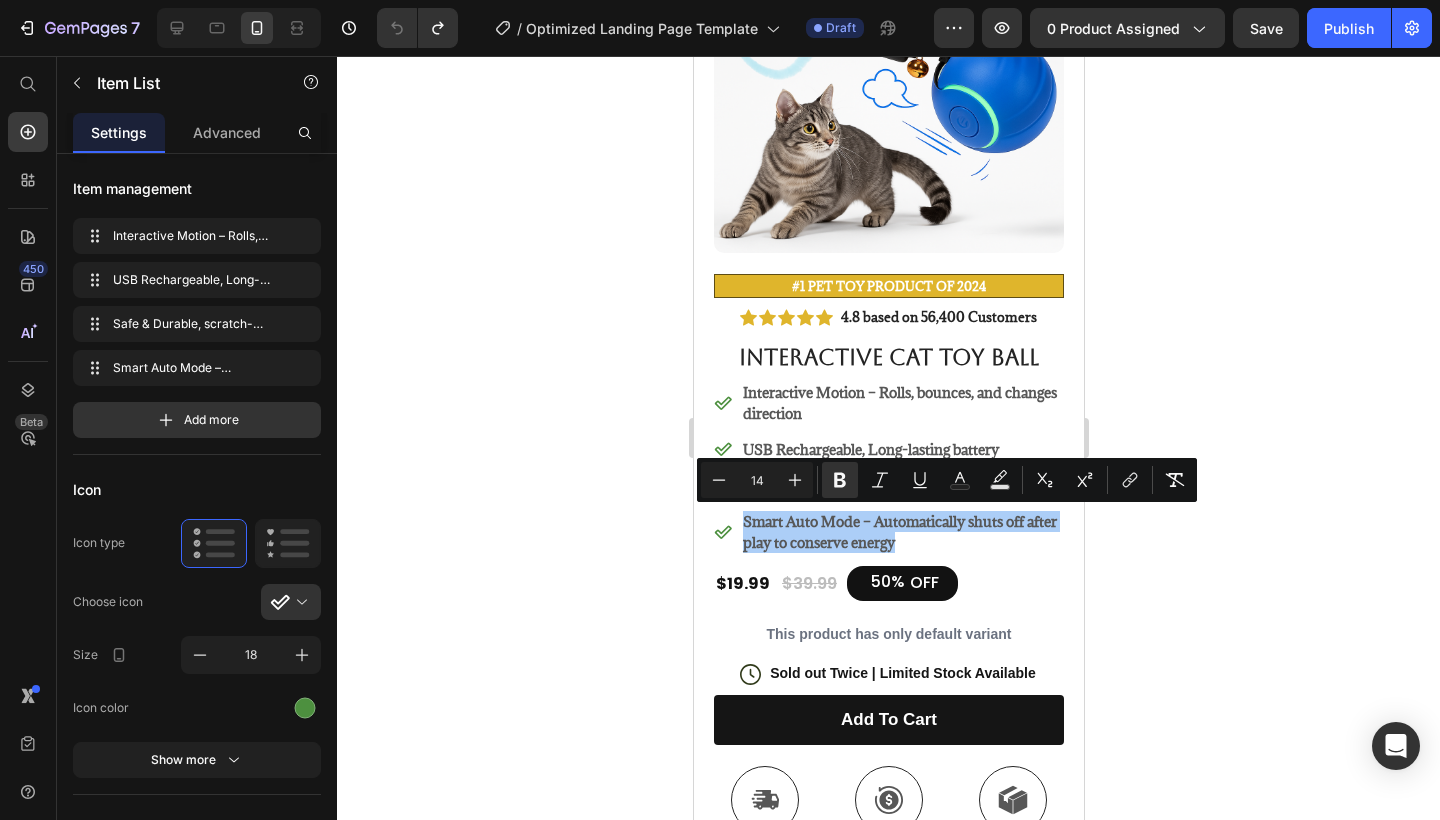 click 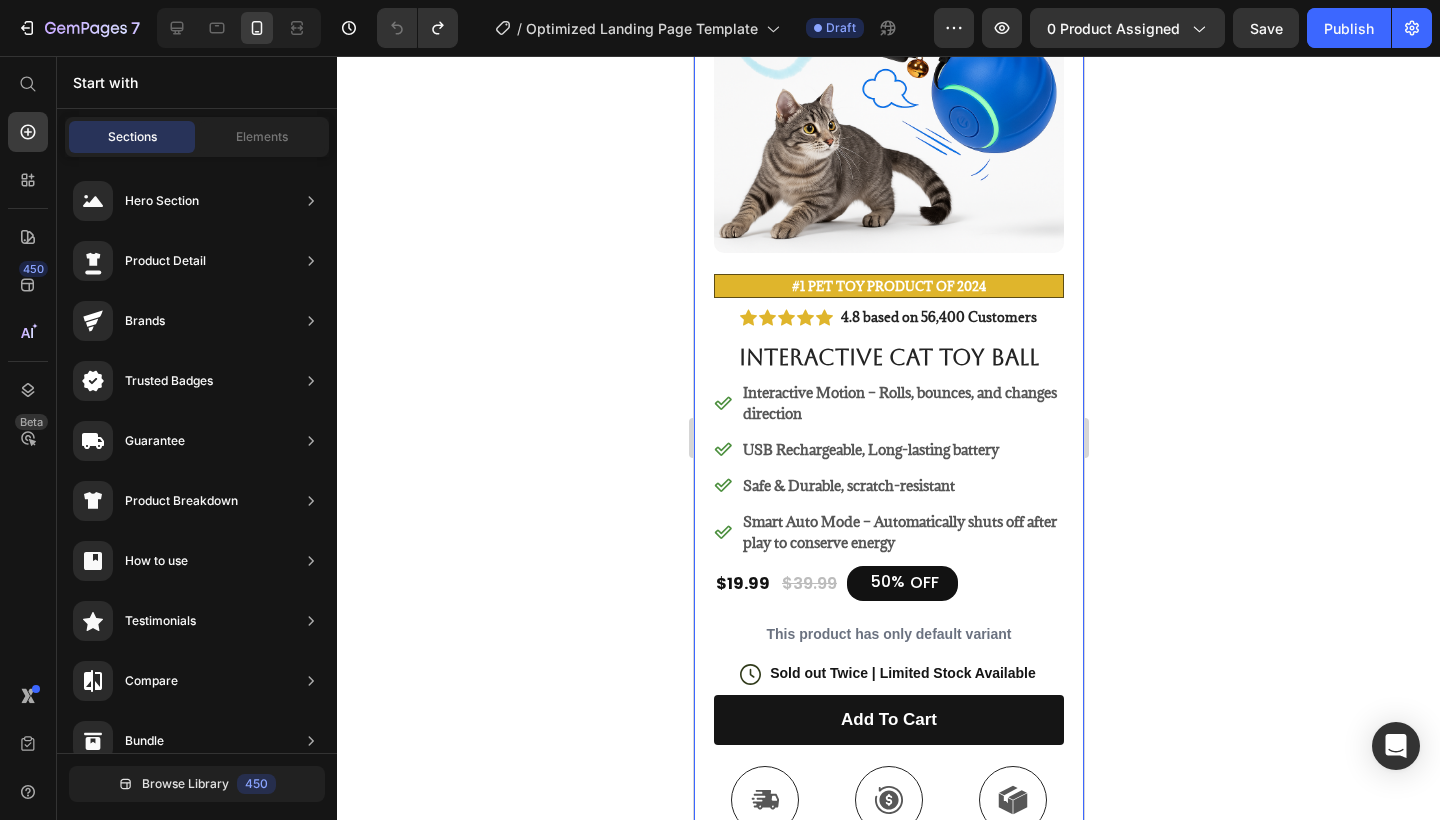 click 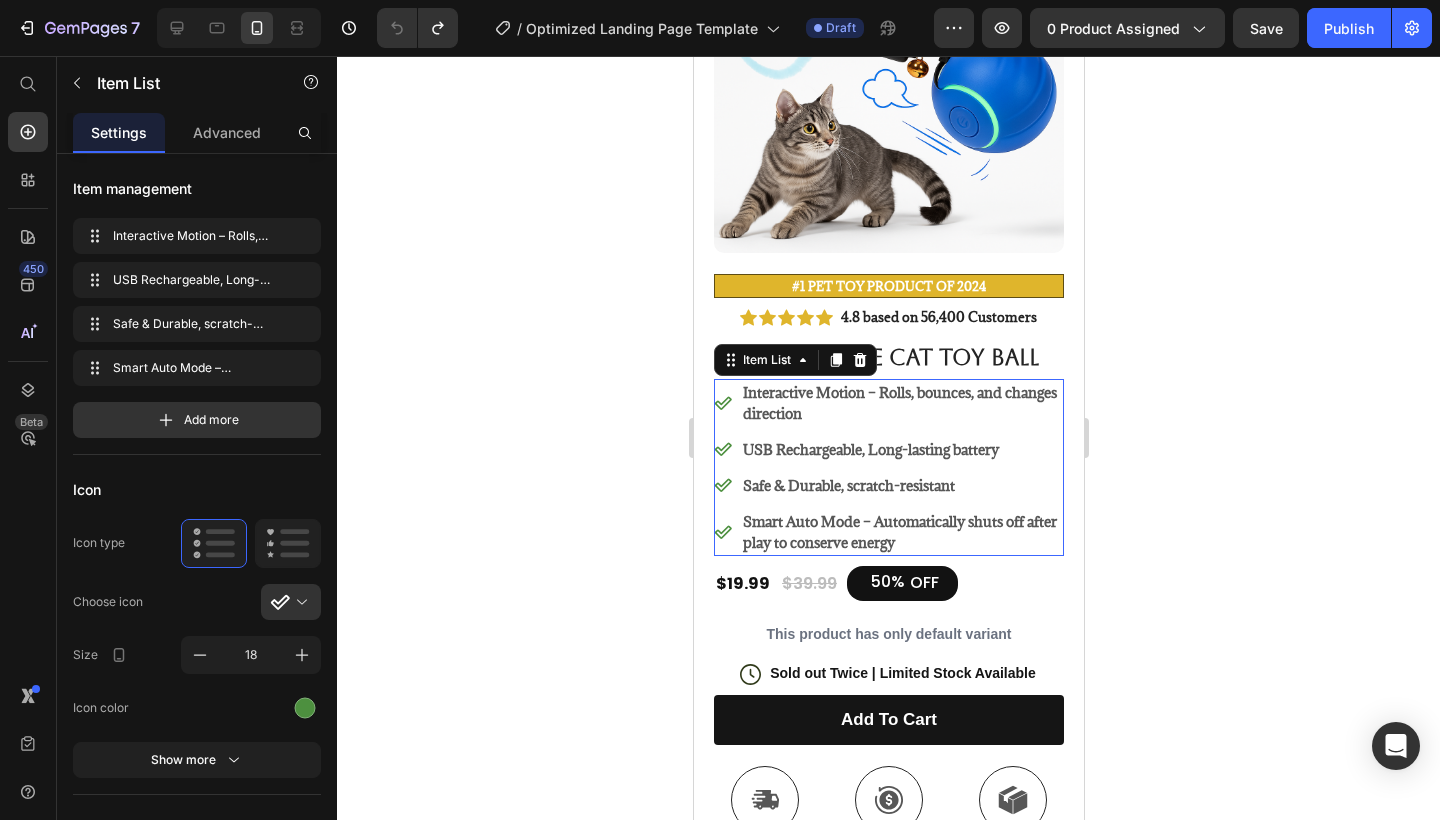 click on "Item List" at bounding box center [794, 360] 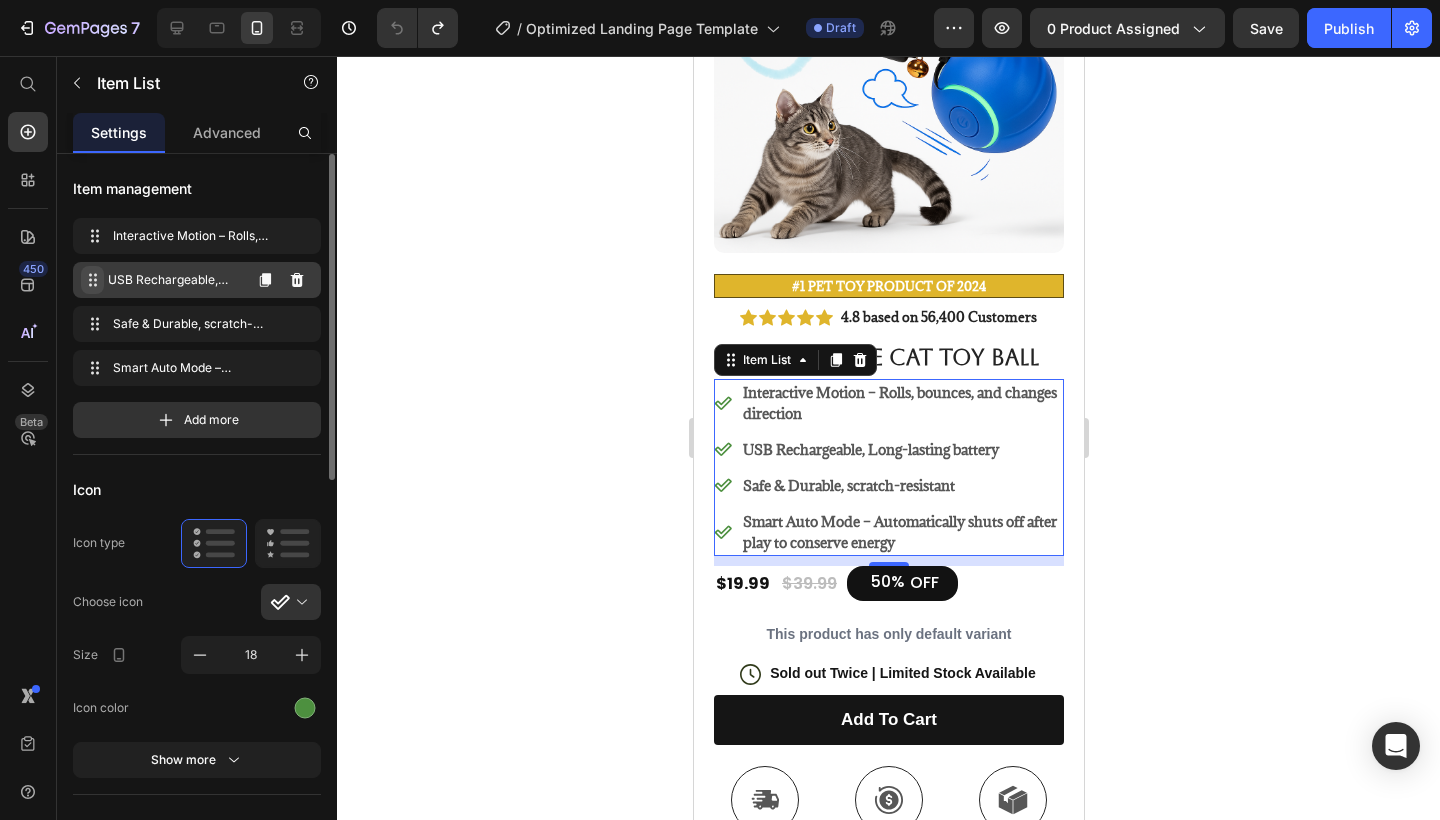 click 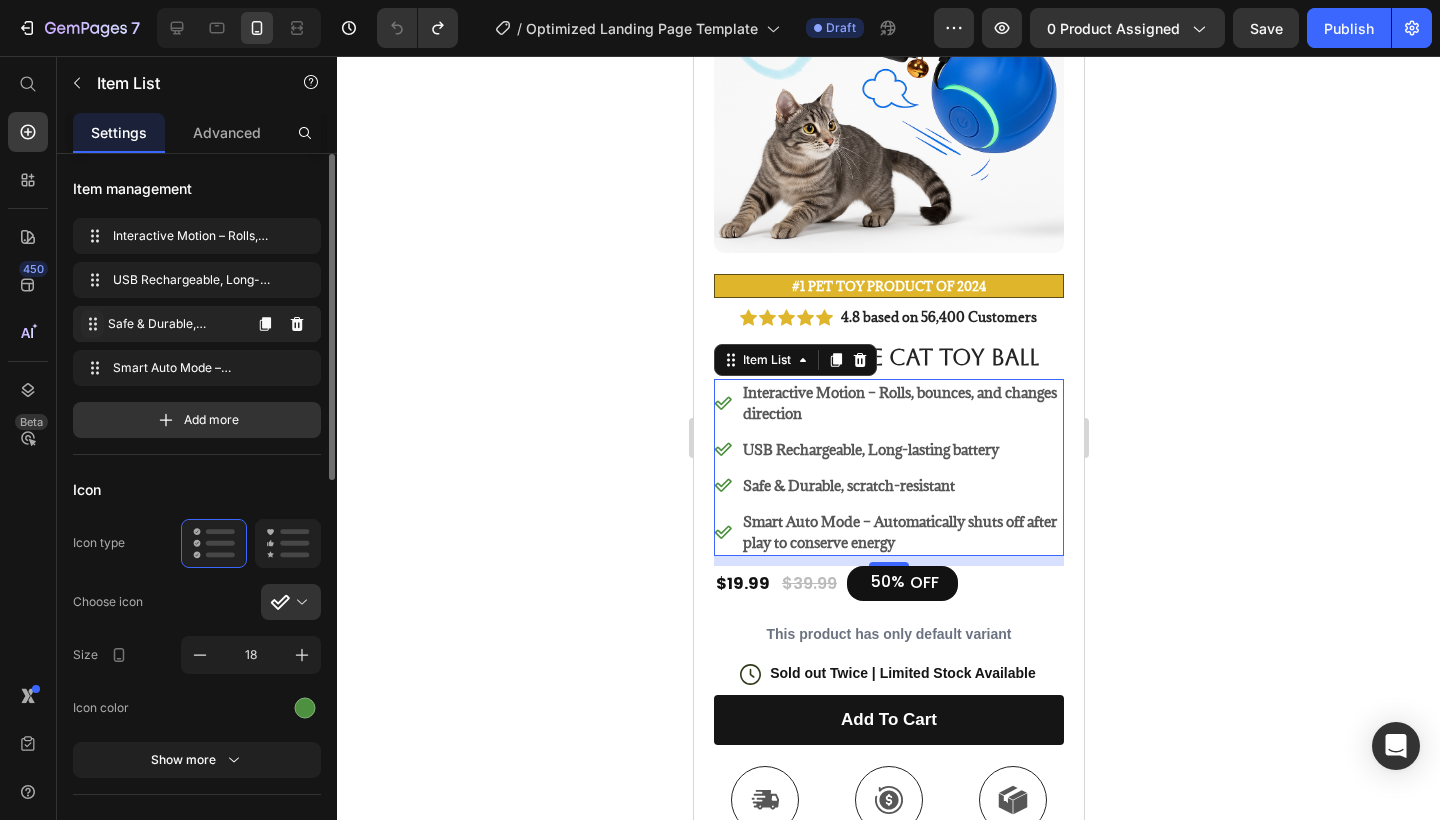 click 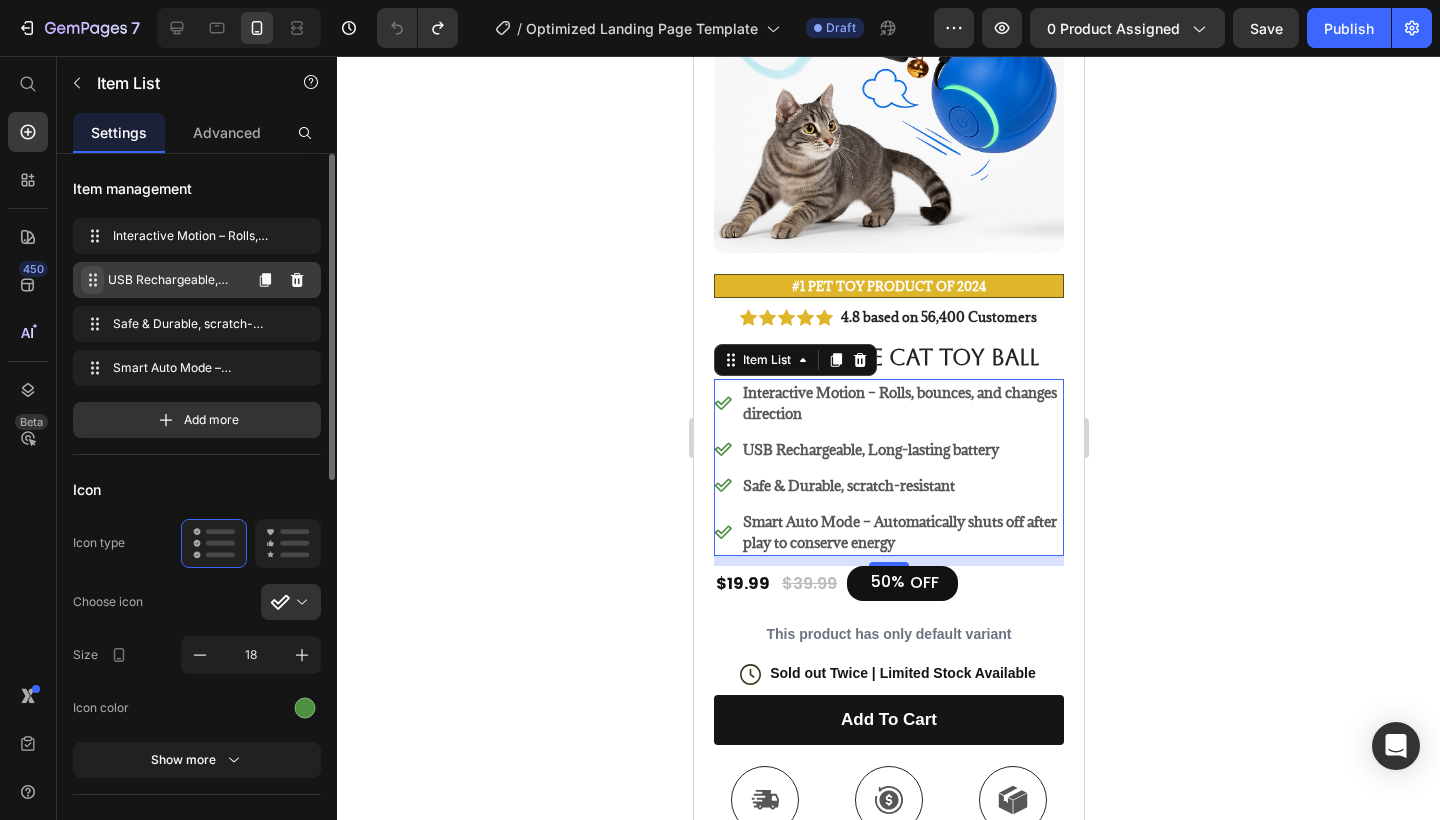 click 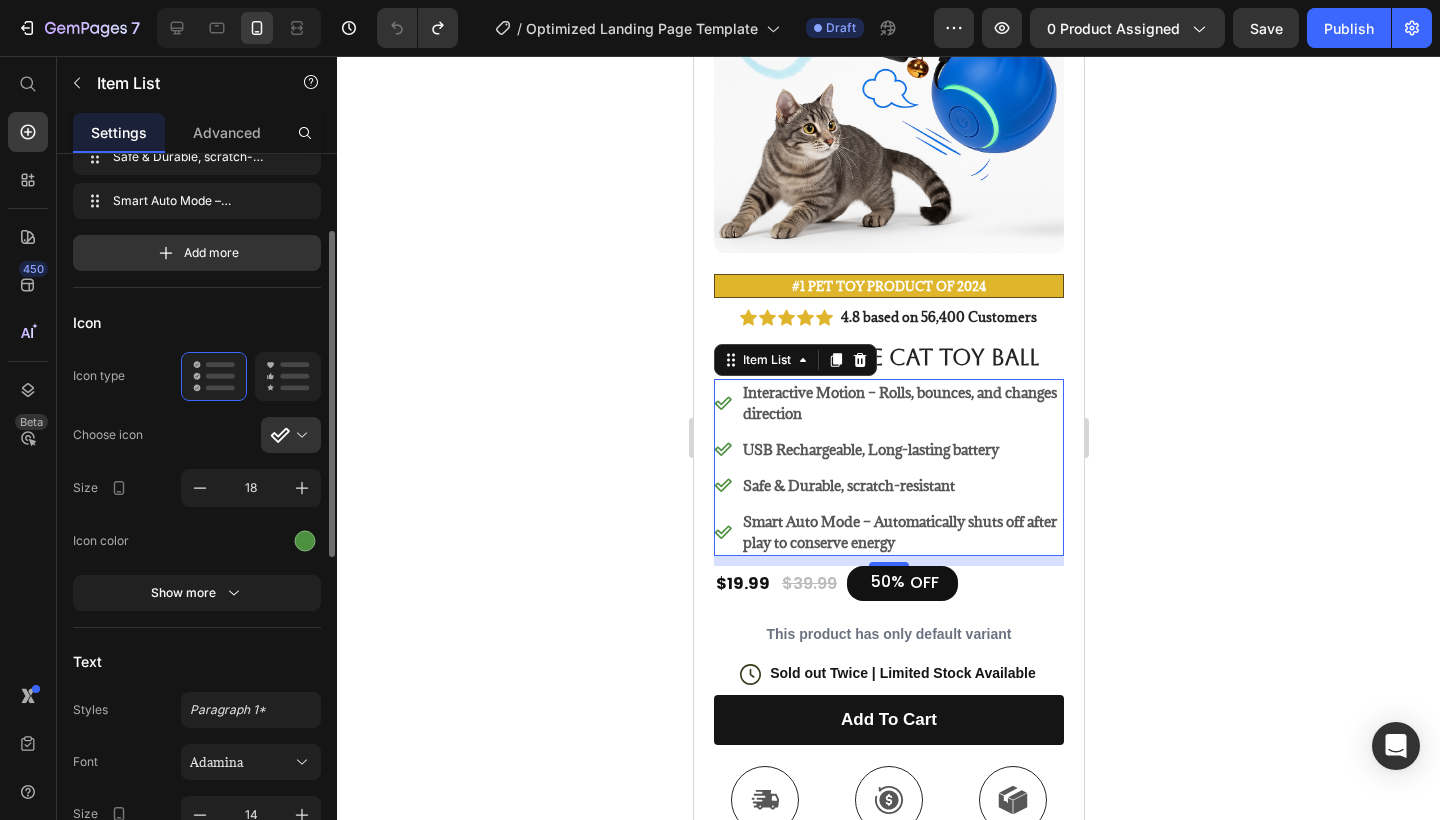 scroll, scrollTop: 159, scrollLeft: 0, axis: vertical 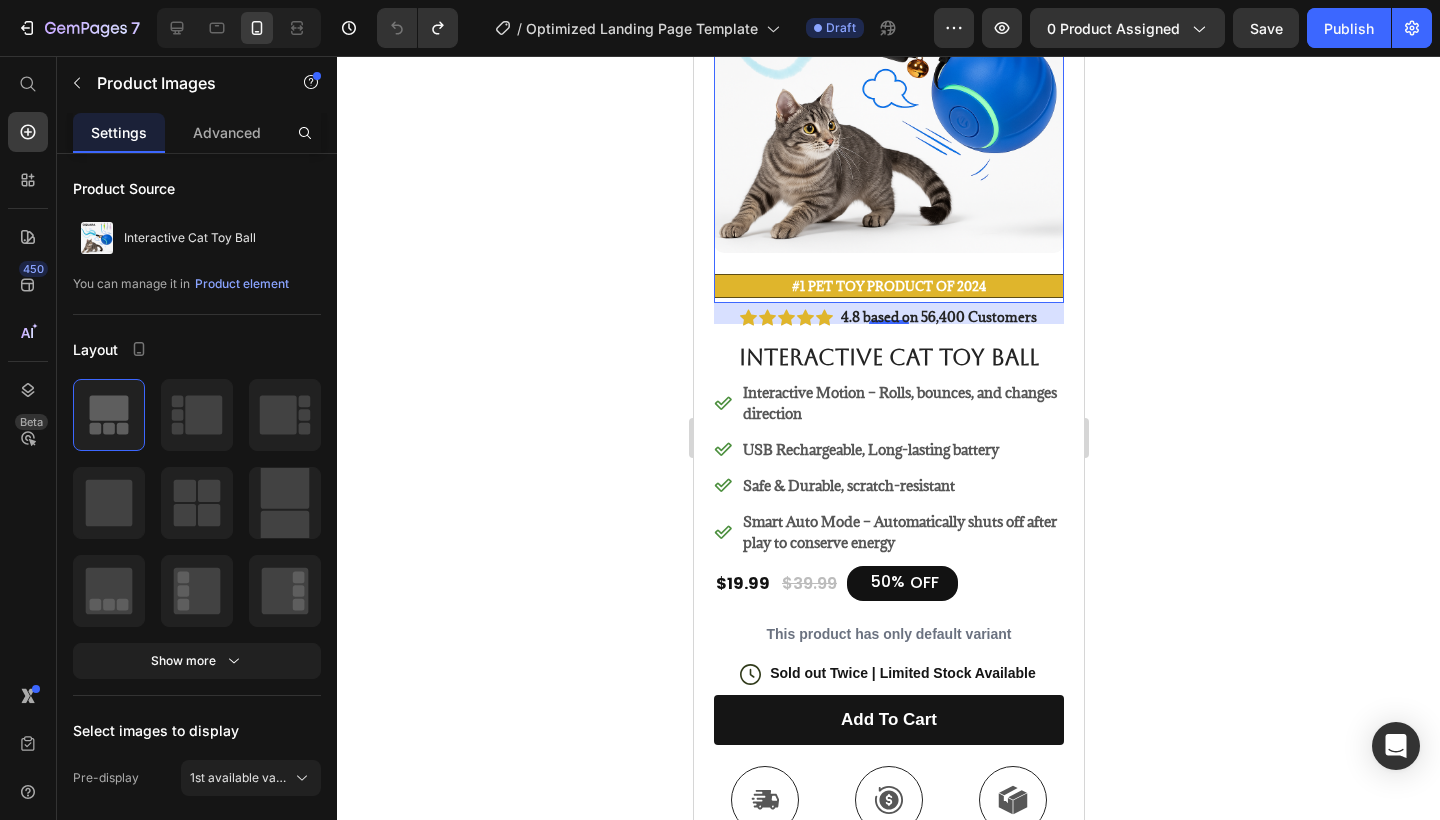 click at bounding box center [888, 78] 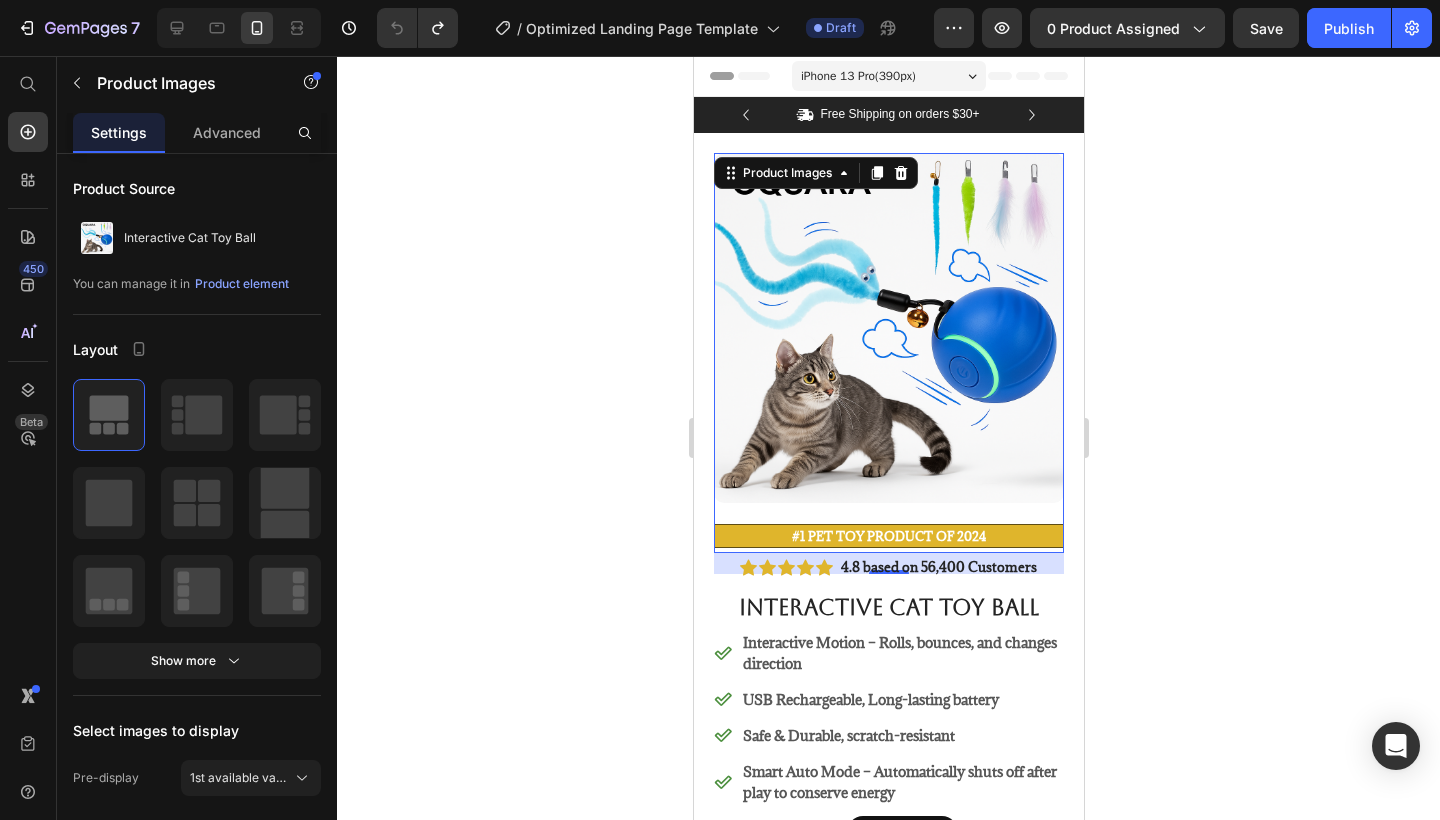 scroll, scrollTop: 0, scrollLeft: 0, axis: both 